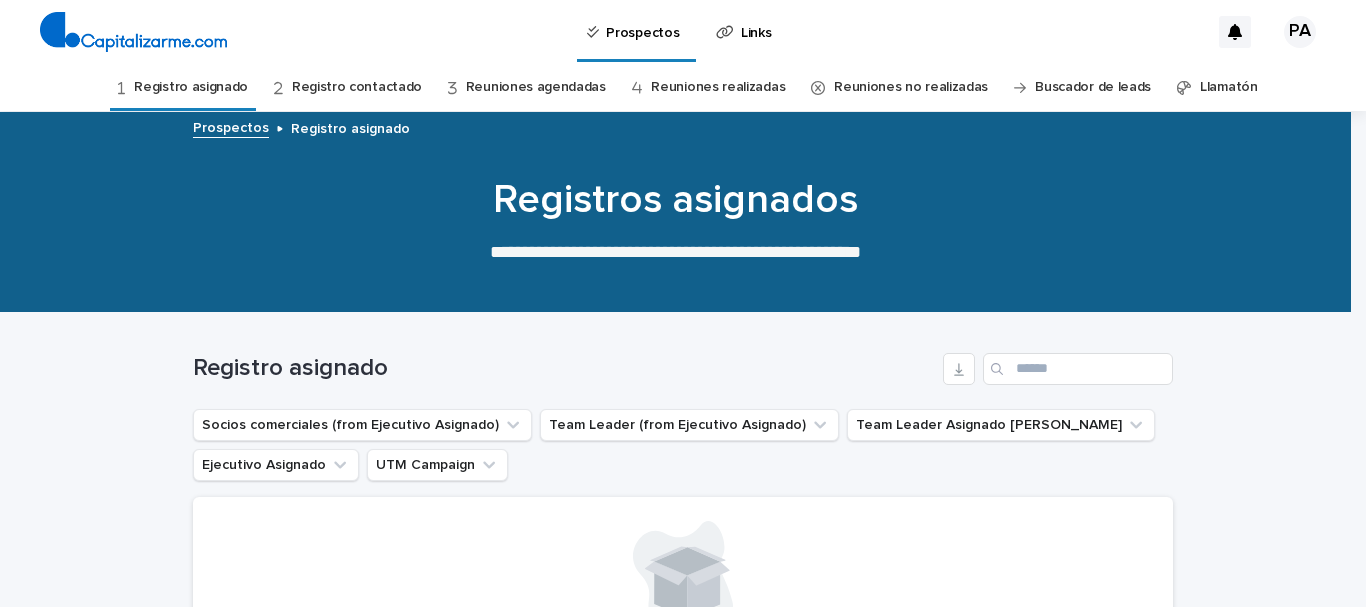 scroll, scrollTop: 0, scrollLeft: 0, axis: both 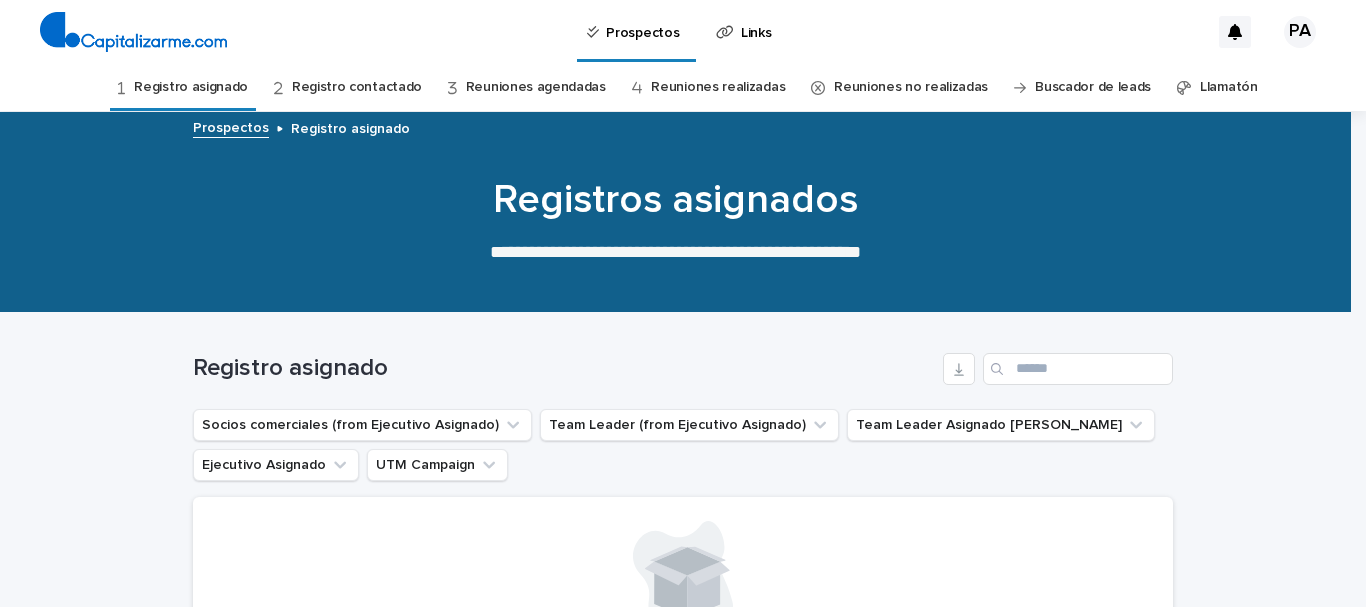 click on "Llamatón" at bounding box center [1229, 87] 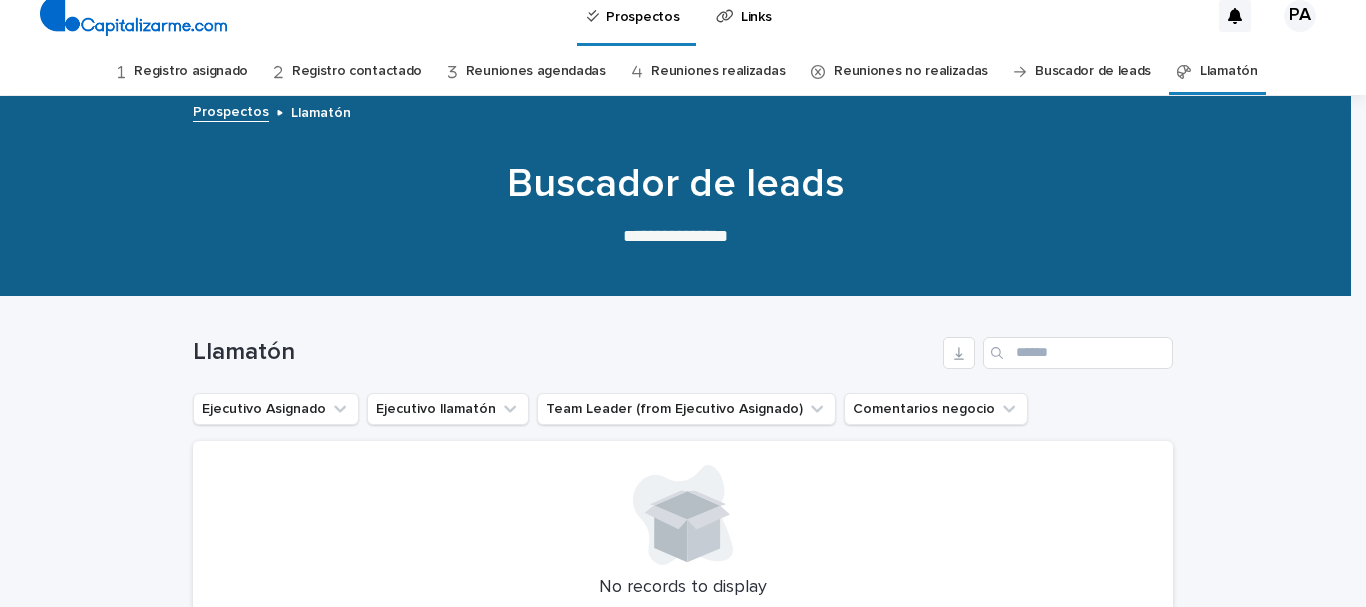scroll, scrollTop: 0, scrollLeft: 0, axis: both 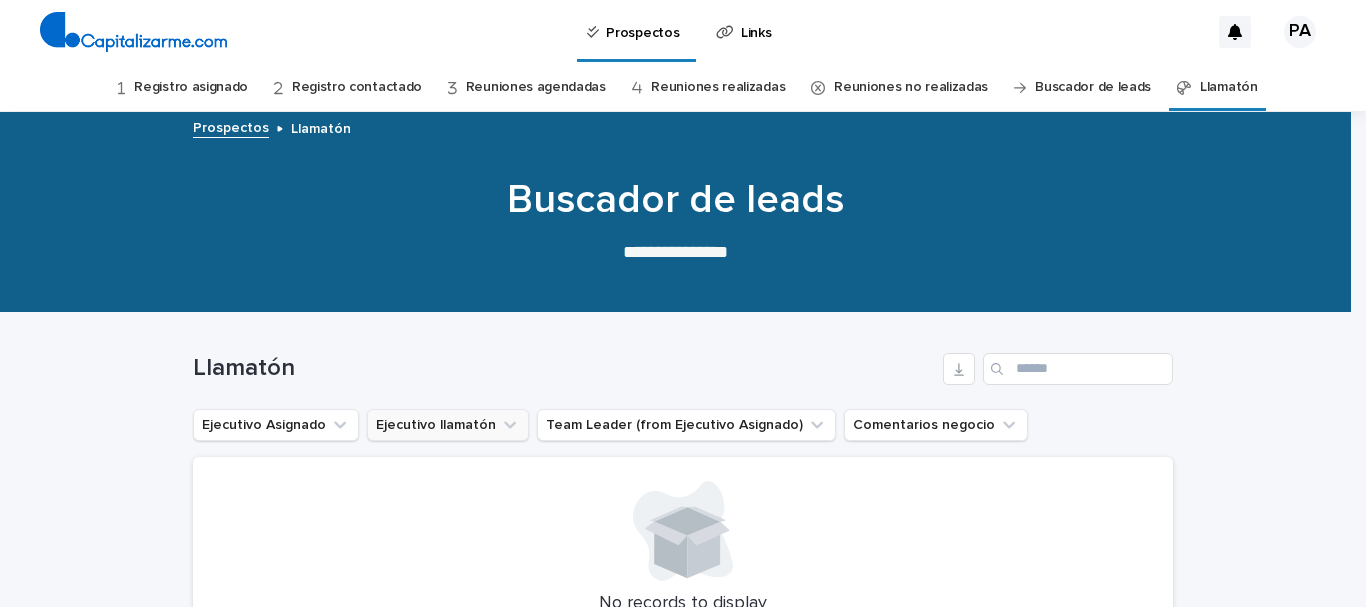 click on "Ejecutivo llamatón" at bounding box center (448, 425) 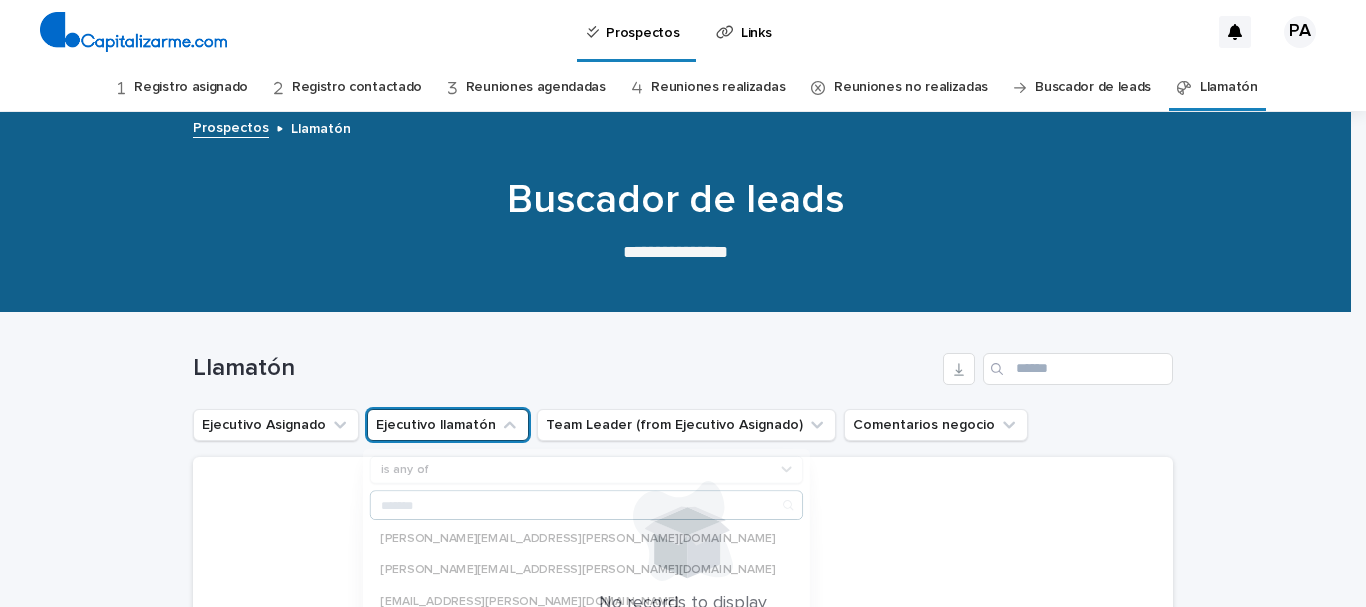 click 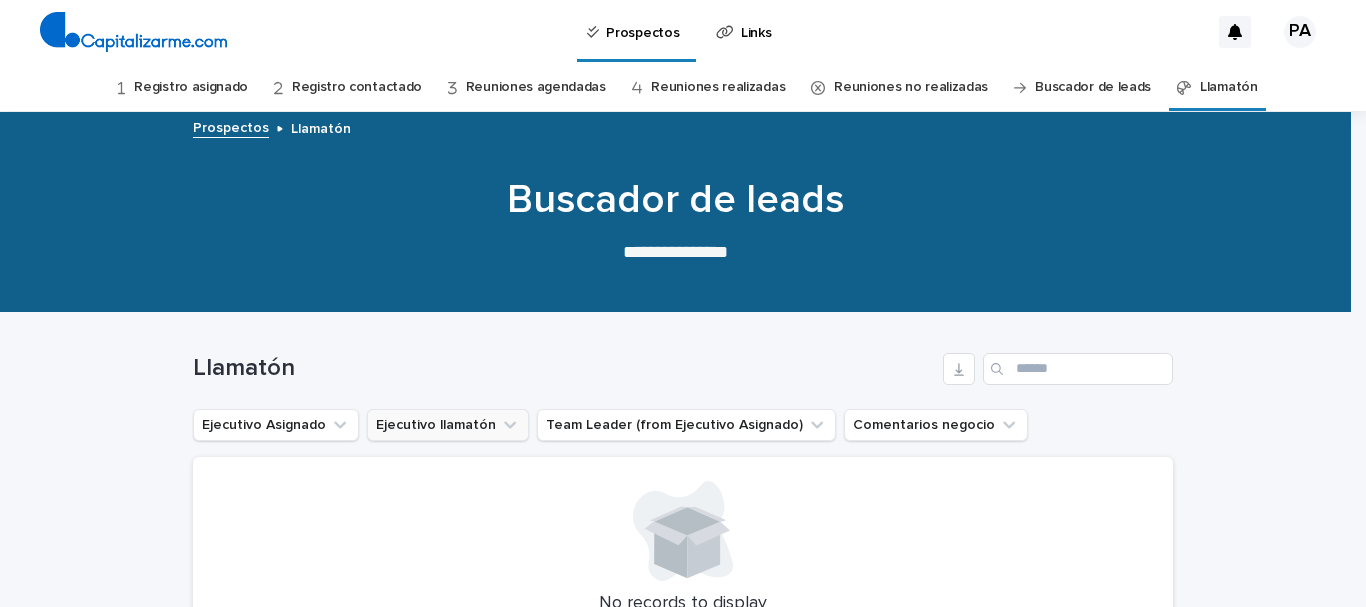 click 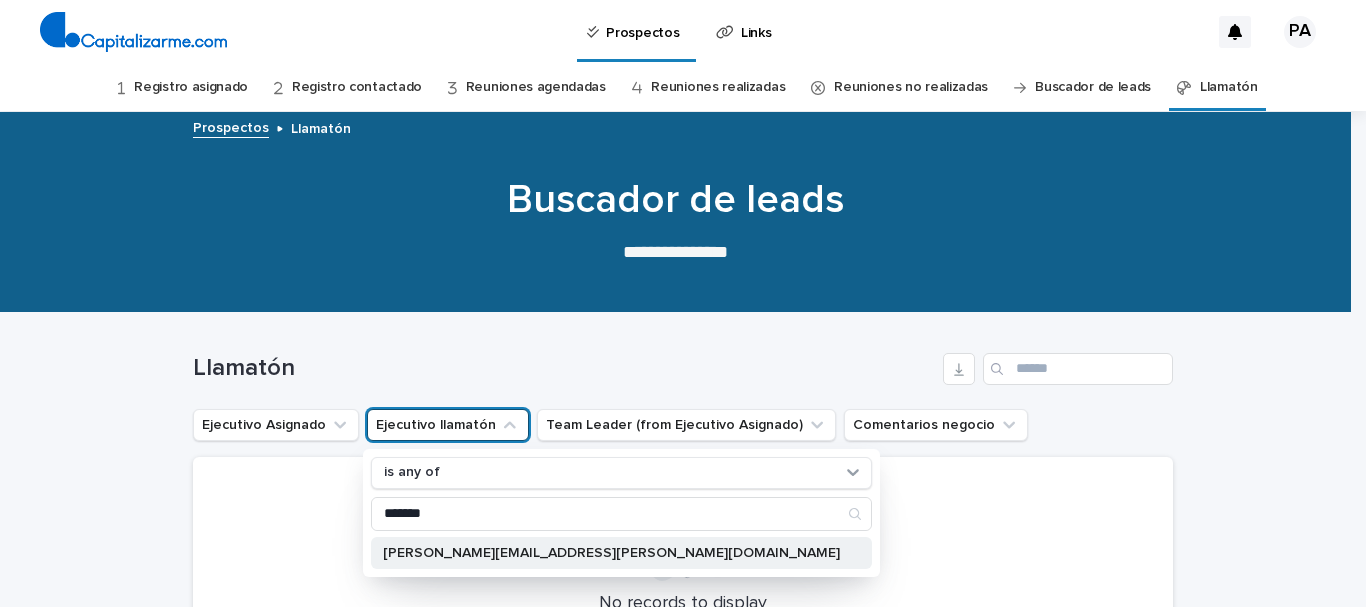 type on "*******" 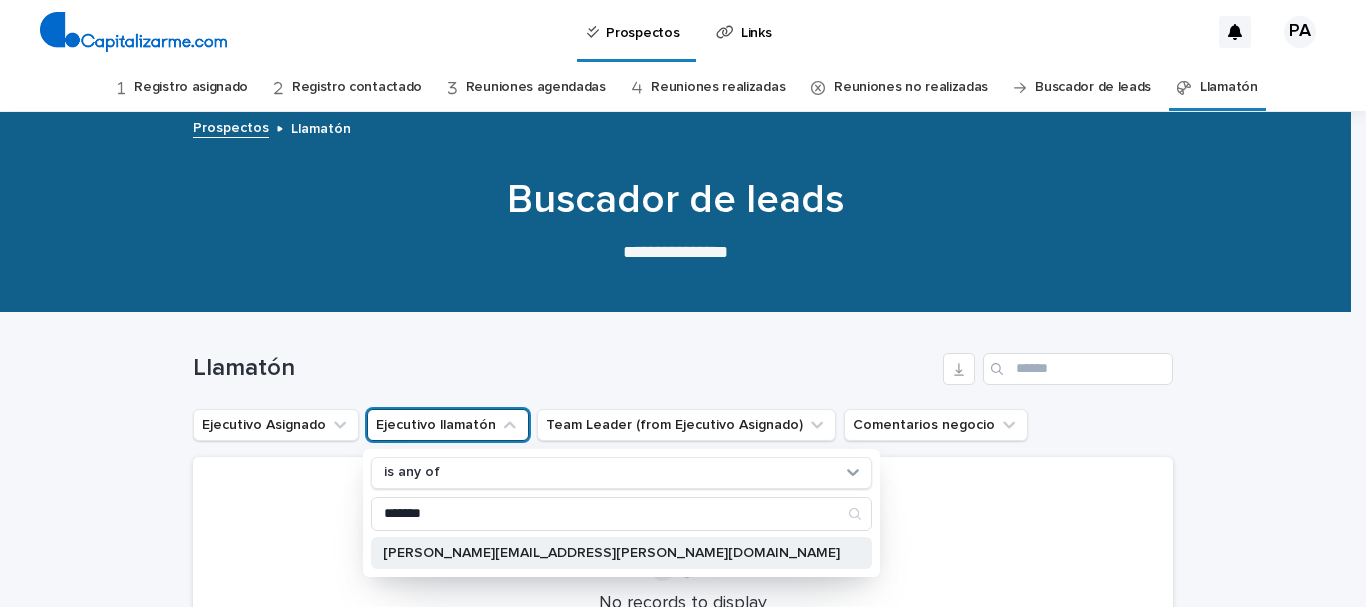 click on "[PERSON_NAME][EMAIL_ADDRESS][PERSON_NAME][DOMAIN_NAME]" at bounding box center (611, 553) 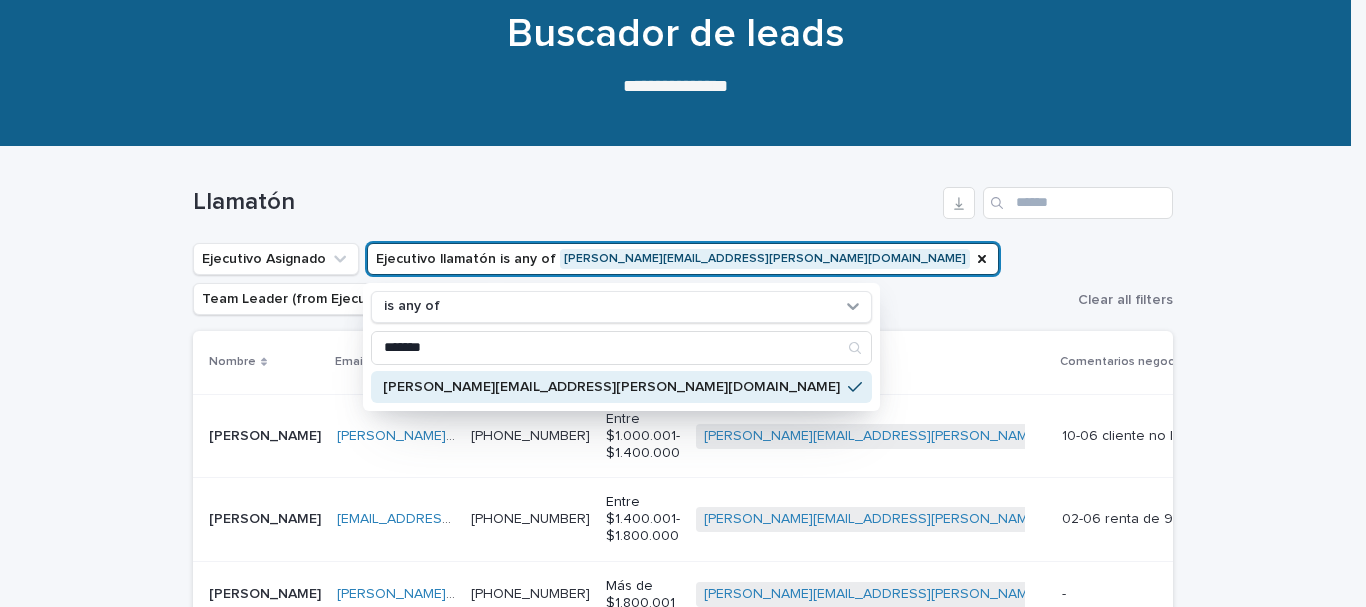 scroll, scrollTop: 200, scrollLeft: 0, axis: vertical 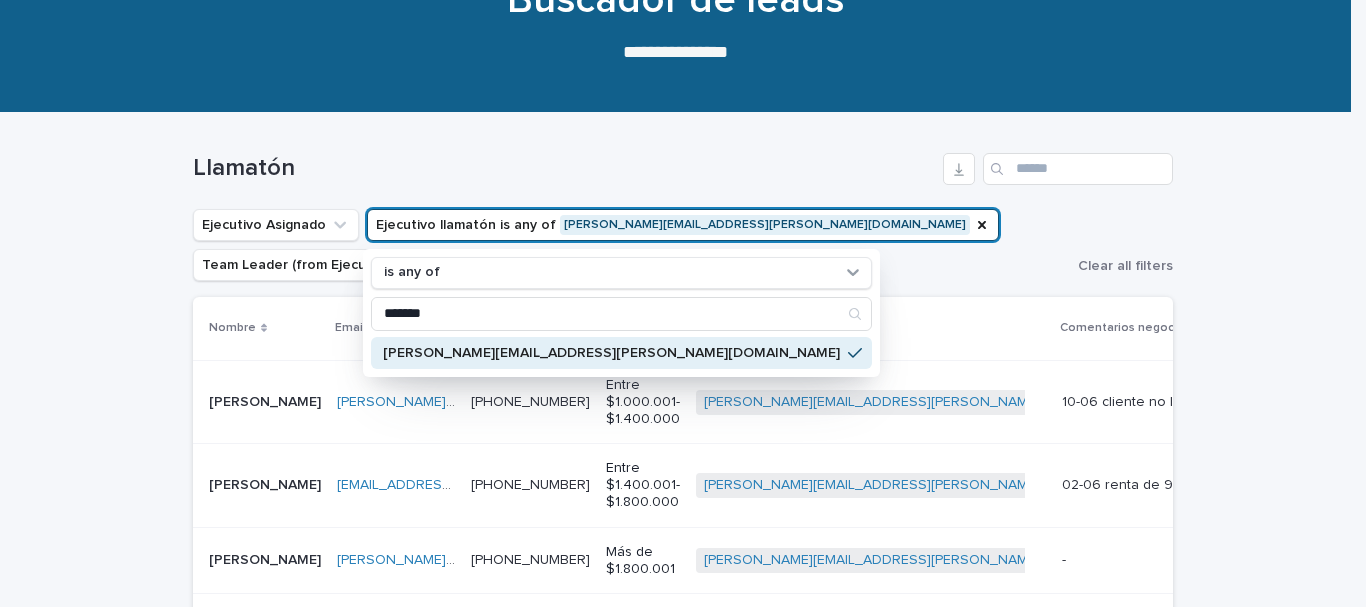 click on "Llamatón" at bounding box center (683, 161) 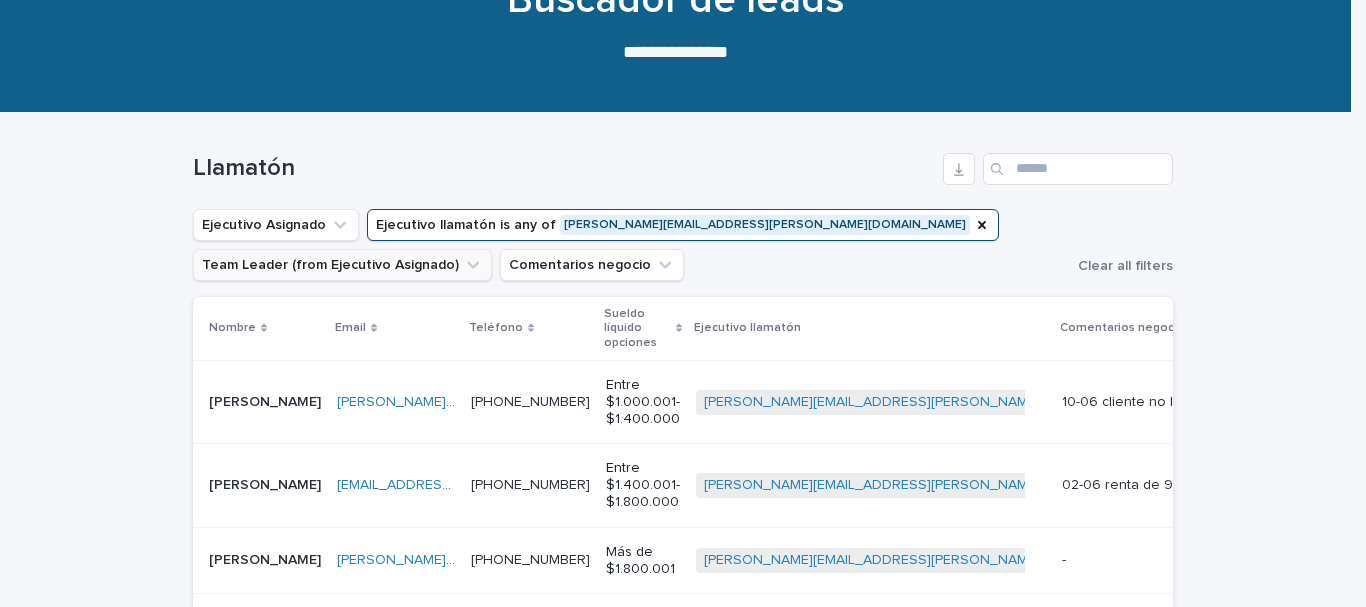 click 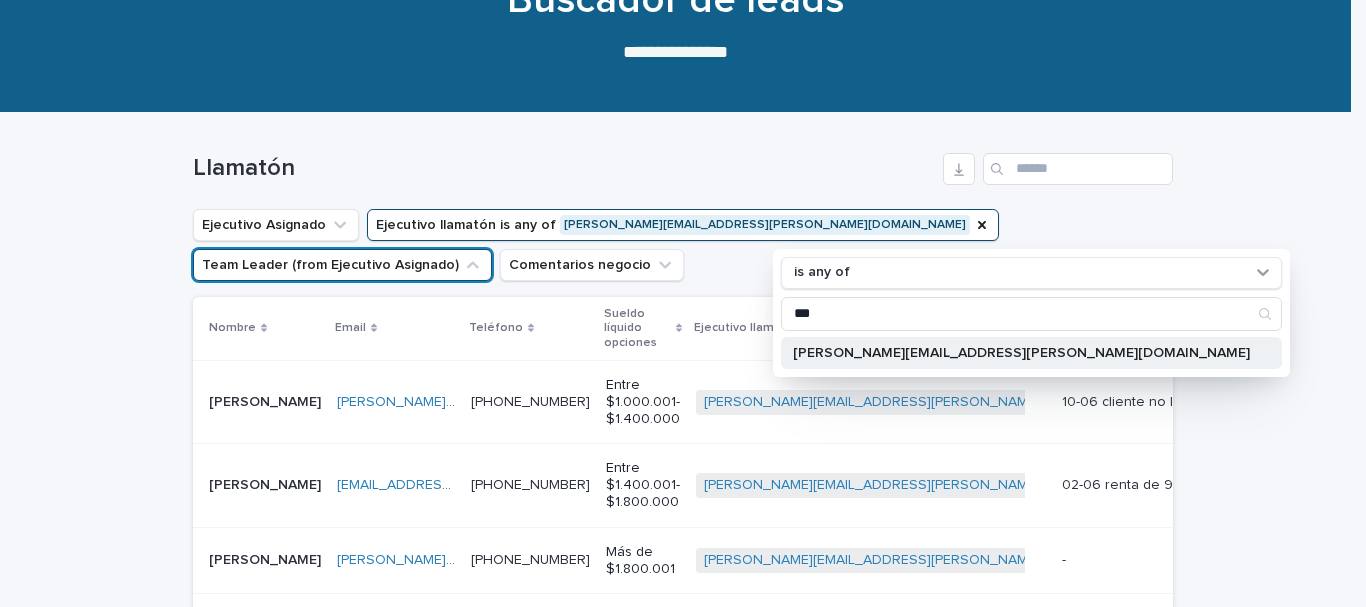type on "***" 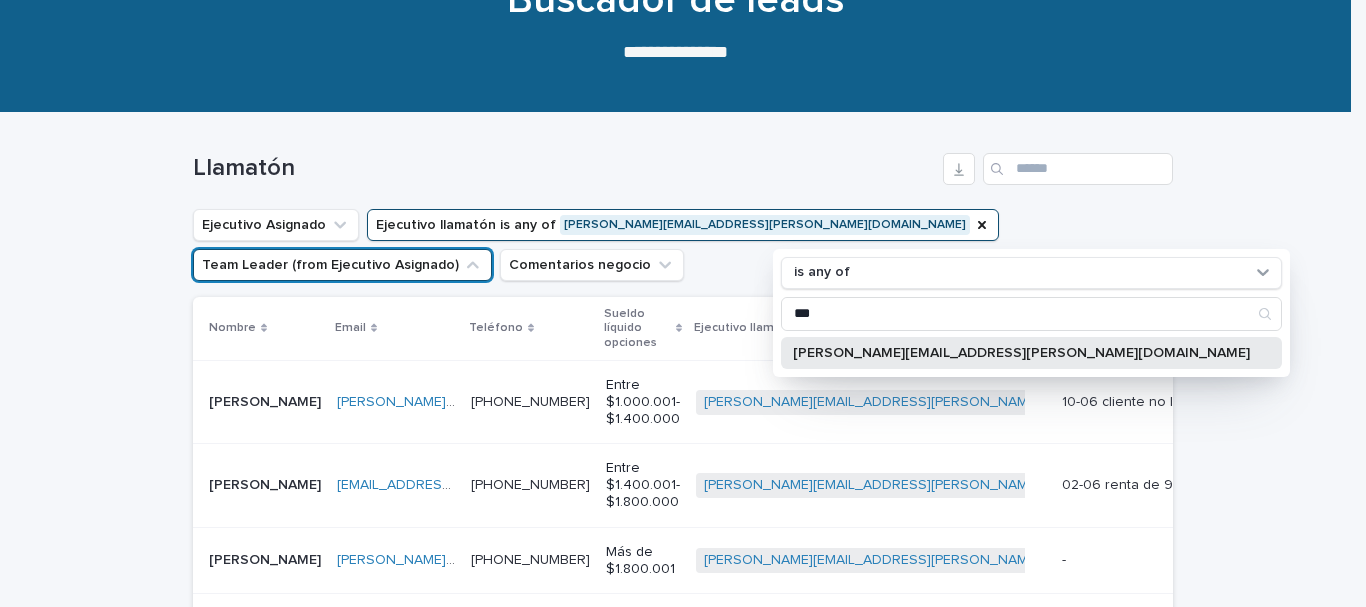 click on "[PERSON_NAME][EMAIL_ADDRESS][PERSON_NAME][DOMAIN_NAME]" at bounding box center [1031, 353] 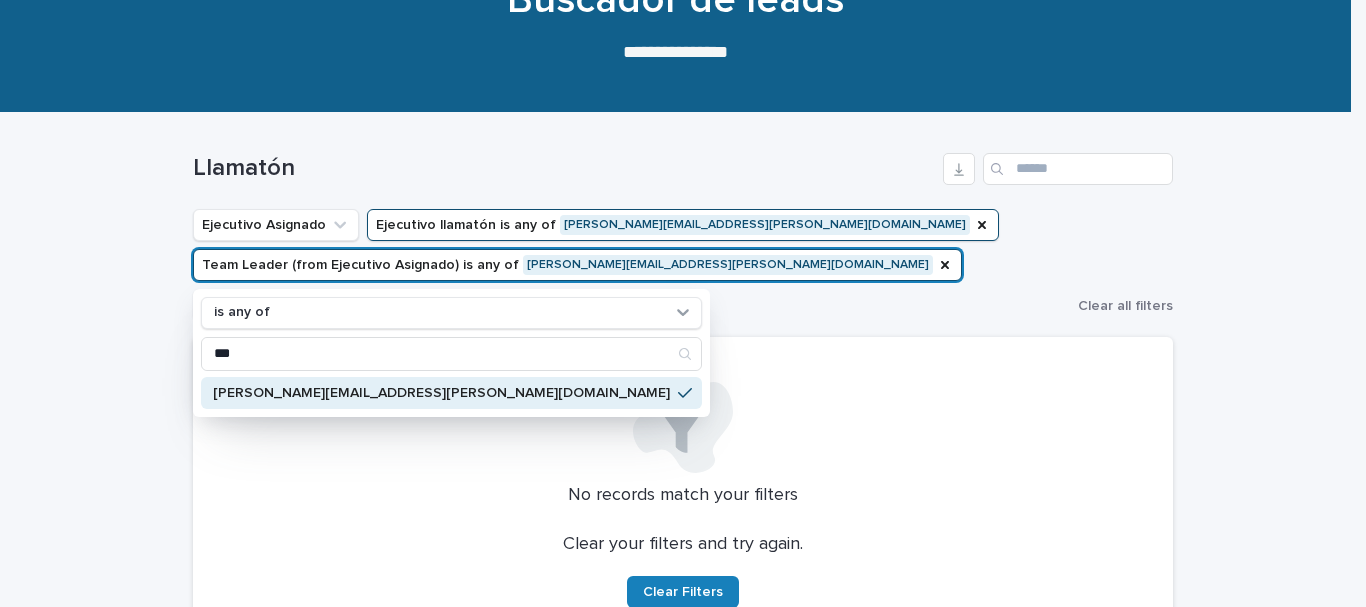 click on "[PERSON_NAME][EMAIL_ADDRESS][PERSON_NAME][DOMAIN_NAME]" at bounding box center [451, 393] 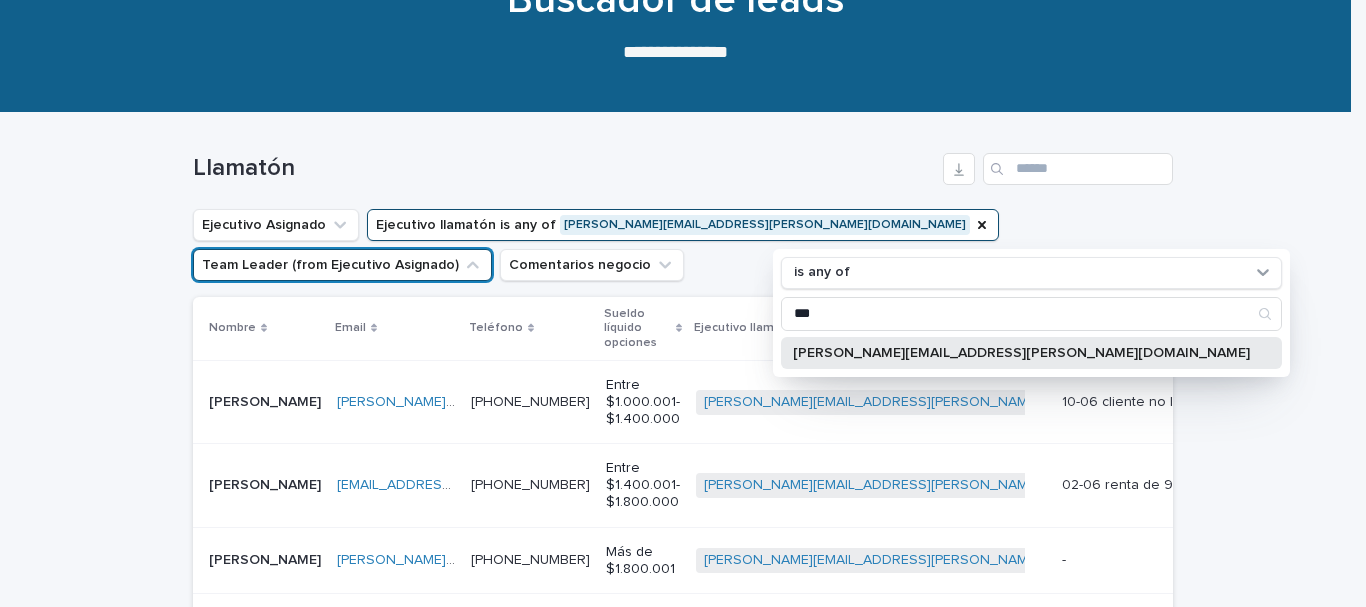 click on "[PERSON_NAME][EMAIL_ADDRESS][PERSON_NAME][DOMAIN_NAME]" at bounding box center [1021, 353] 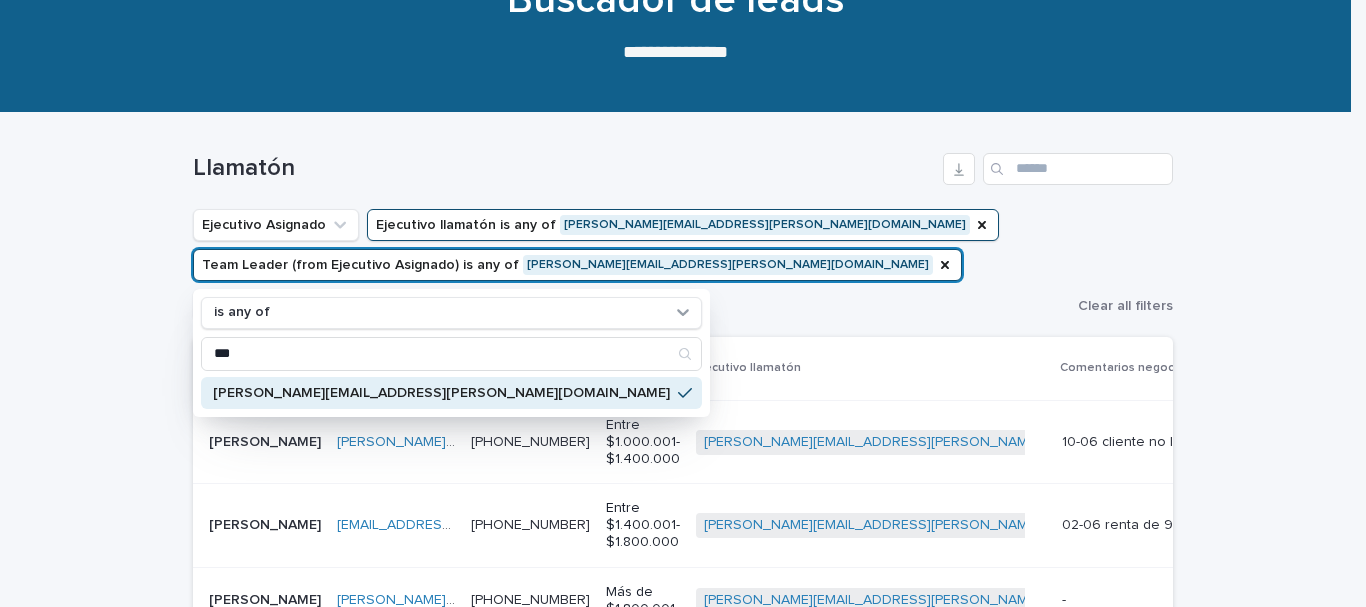 click on "Loading... Saving… Loading... Saving… Llamatón Ejecutivo Asignado Ejecutivo llamatón is any of pablo.moreno@capitalizarme.com Team Leader (from Ejecutivo Asignado) is any of jaime.olguin@capitalizarme.com is any of *** jaime.olguin@capitalizarme.com Comentarios negocio Clear all filters Nombre Email Teléfono Sueldo líquido opciones Ejecutivo llamatón Comentarios negocio Sandy Sandy   sandy.abarca@gmail.com sandy.abarca@gmail.com   +56942070080 +56942070080   Entre $1.000.001- $1.400.000 pablo.moreno@capitalizarme.com   + 0   Reunión agendada Intento de contacto Sebastián Sebastián   sagonzalez7@uc.cl sagonzalez7@uc.cl   +56979796243 +56979796243   Entre $1.400.001- $1.800.000 pablo.moreno@capitalizarme.com   + 0   Reunión agendada Intento de contacto johana johana   johana.espinosafigueroa@gmail.com johana.espinosafigueroa@gmail.com   +56950810376 +56950810376   Más de $1.800.001 pablo.moreno@capitalizarme.com   + 0 - -   Reunión agendada Intento de contacto Carolina Carolina" at bounding box center [683, 734] 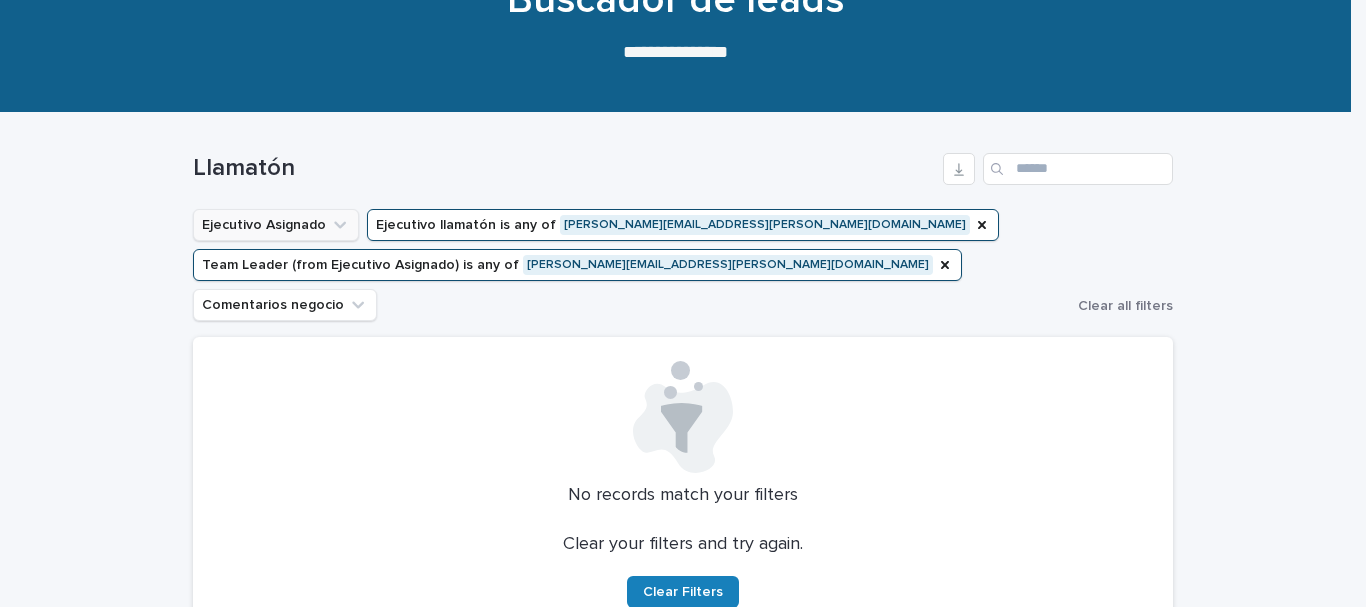 click 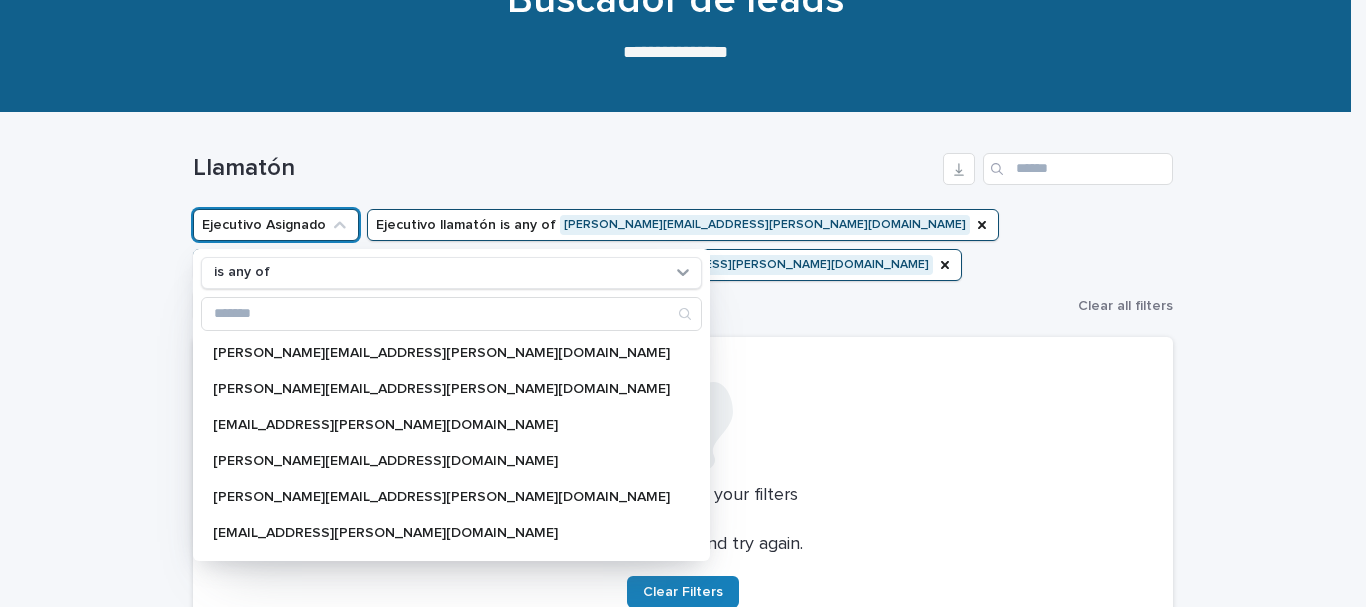 click 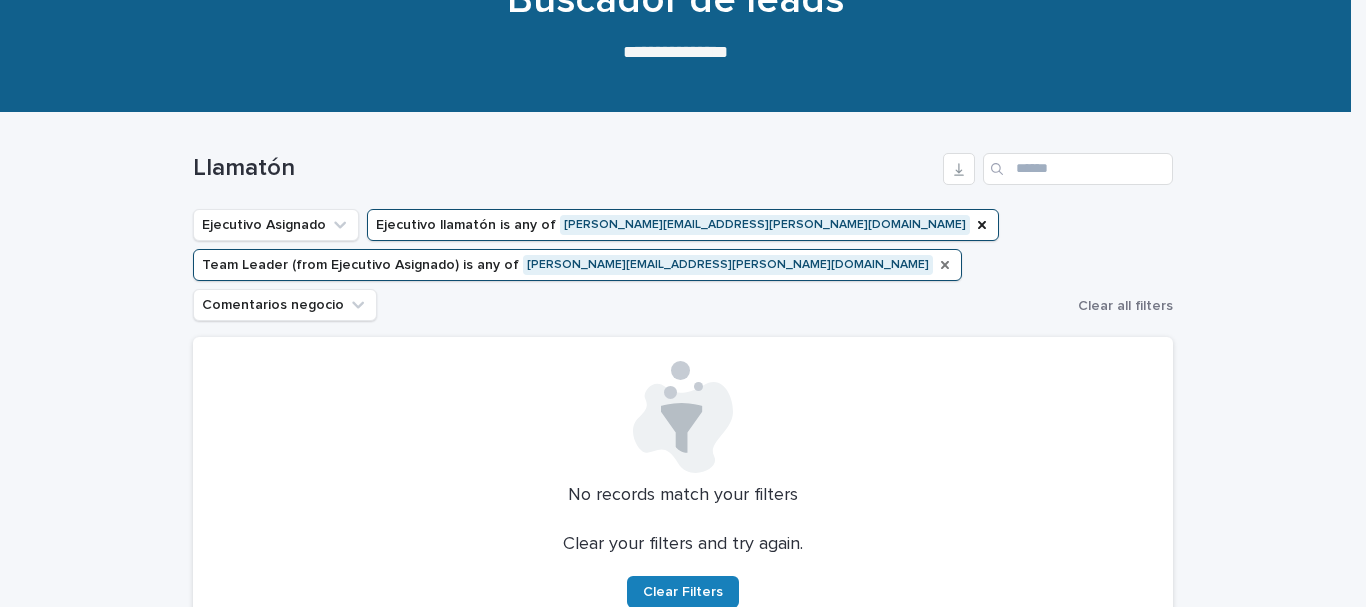 click 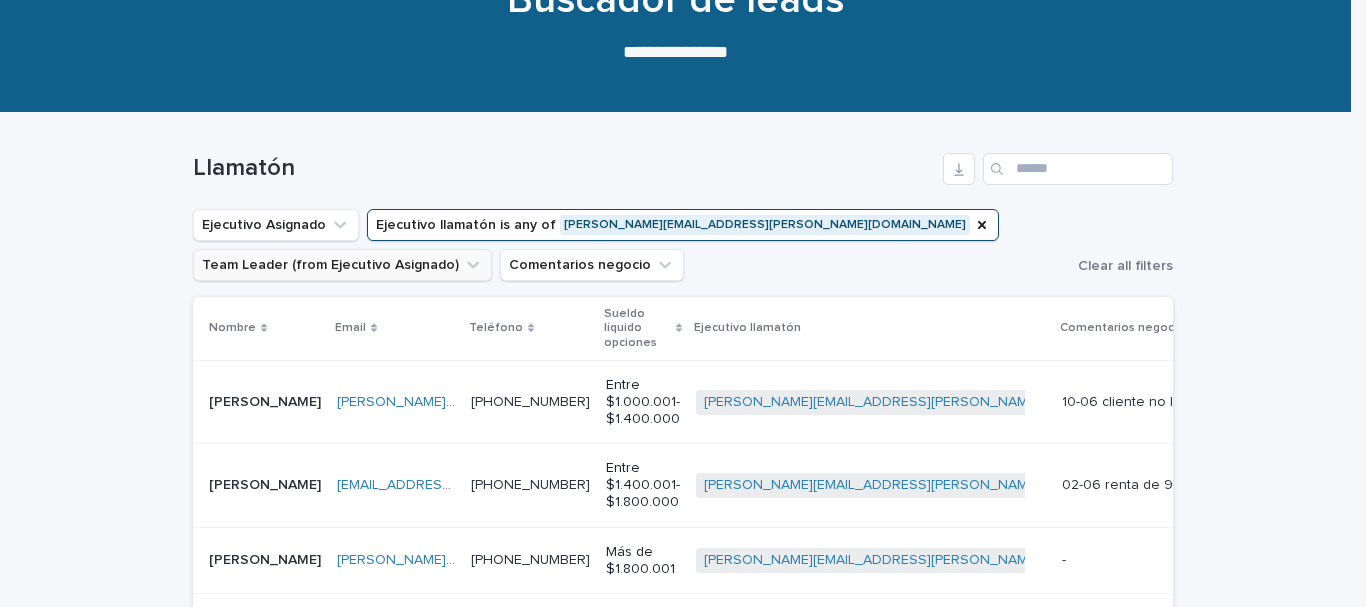 scroll, scrollTop: 0, scrollLeft: 0, axis: both 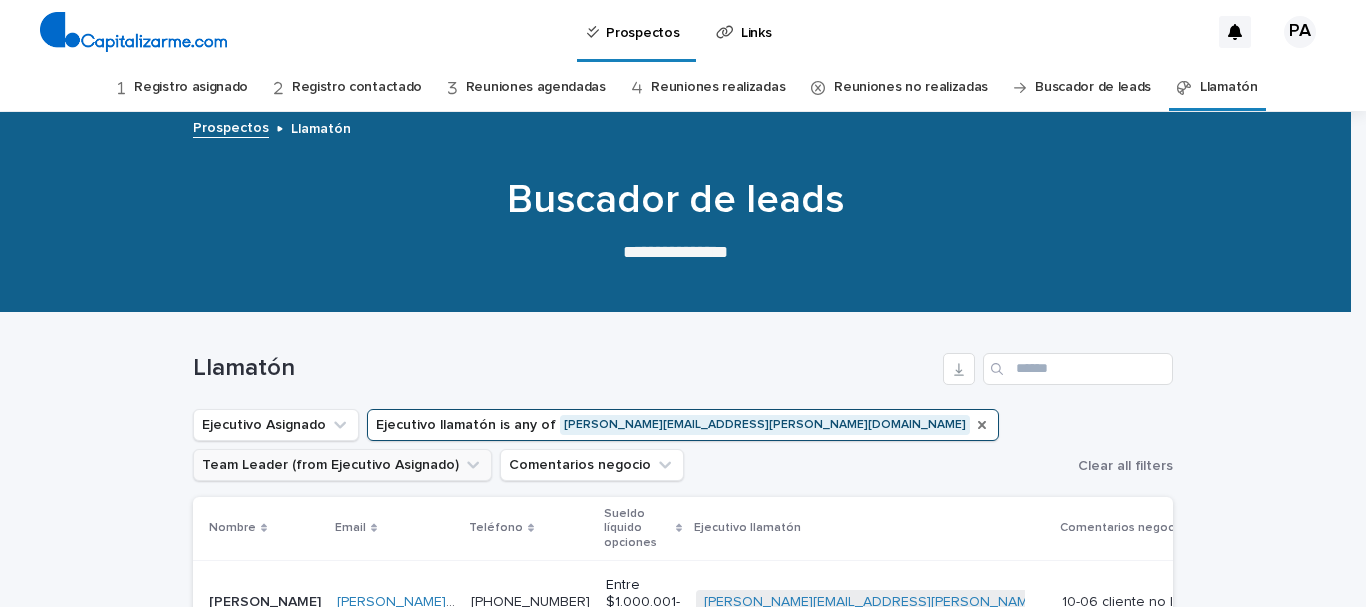 click 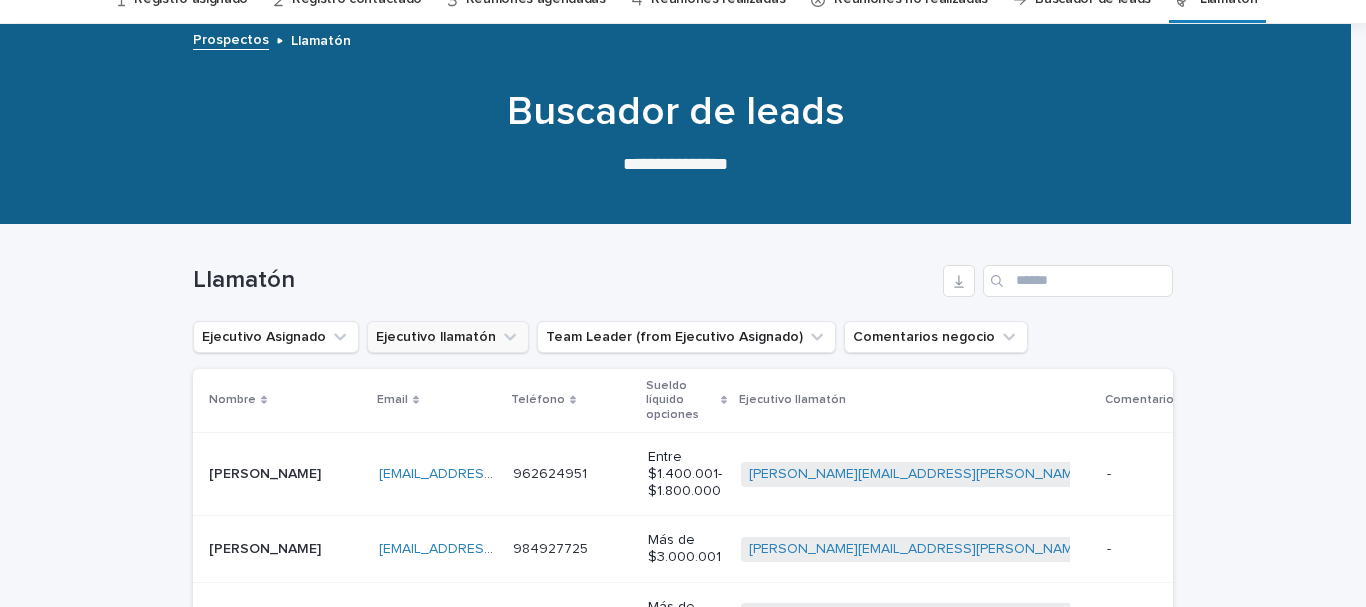 scroll, scrollTop: 100, scrollLeft: 0, axis: vertical 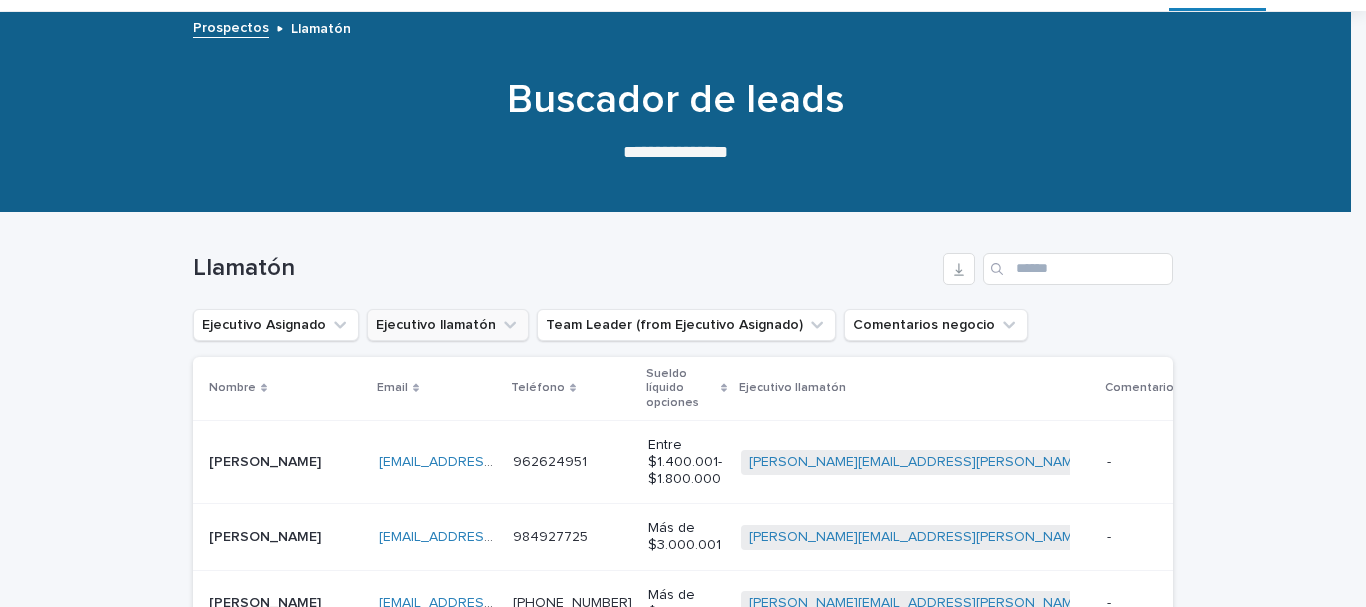 click 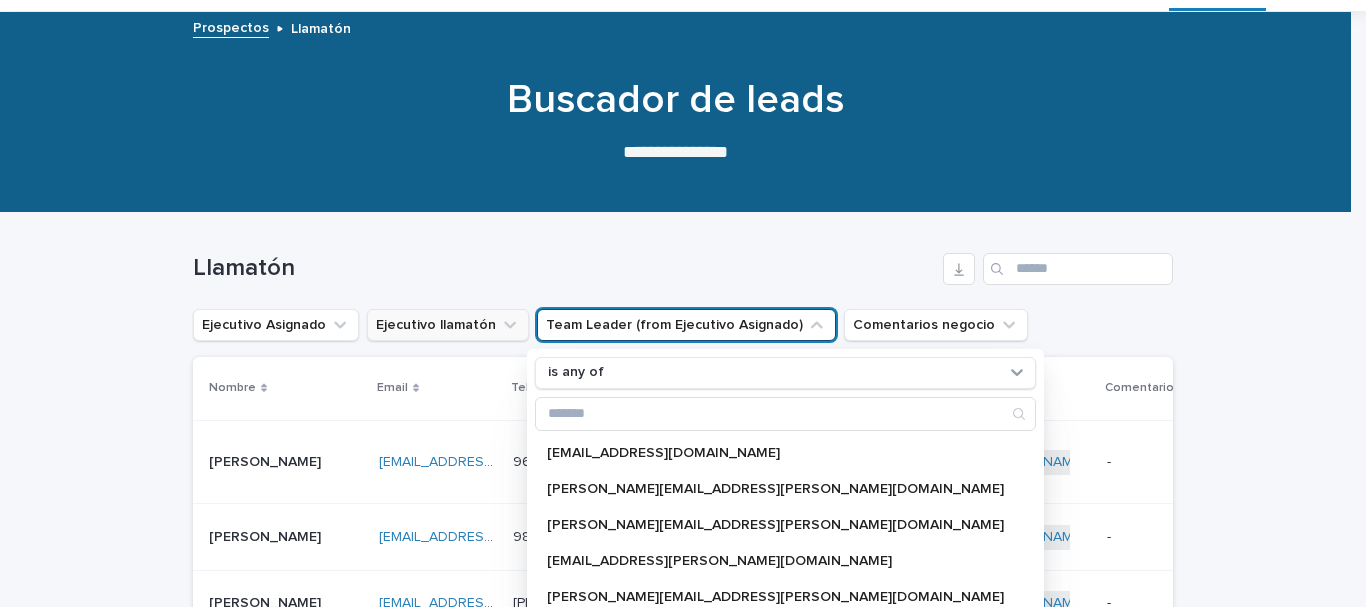 click on "Loading... Saving… Loading... Saving… Llamatón Ejecutivo Asignado Ejecutivo llamatón Team Leader (from Ejecutivo Asignado) is any of agendamiento@capitalizarme.com ana.julio@capitalizarme.com andres.cristi@capitalizarme.com antonella.avendano@capitalizarme.com benjamin.ruiz@capitalizarme.com betzaida.inaga@capitalizarme.com carlos.cofre@capitalizarme.com caro.aful@gmail.com daniela.vargas@capitalizarme.com diego.diaz@capitalizarme.com esteban.gonzalez@capitalizarme.com francisca.villouta@capitalizarme.com francisco.ackermann@capitalizarme.com gabriela.cid@capitalizarme.com gisella.dittamo@capitalizarme.com ivan.vasquez@capitalizarme.com ivens.gonzalez@capitalizarme.com jacinta.ossandon@capitalizarme.com jorge.moralesa@capitalizarme.com lsilva@capitalinteligente.cl luceila.colmenares@capitalizarme.com luis.portaluppi@capitalizarme.com luis.urra@capitalizarme.com manuel.amigo@capitalizarme.com maria.buendia@capitalizarme.com marilyn.carvacho@capitalizarme.com matias.tobar@capitalizarme.com Planta Nombre" at bounding box center (683, 794) 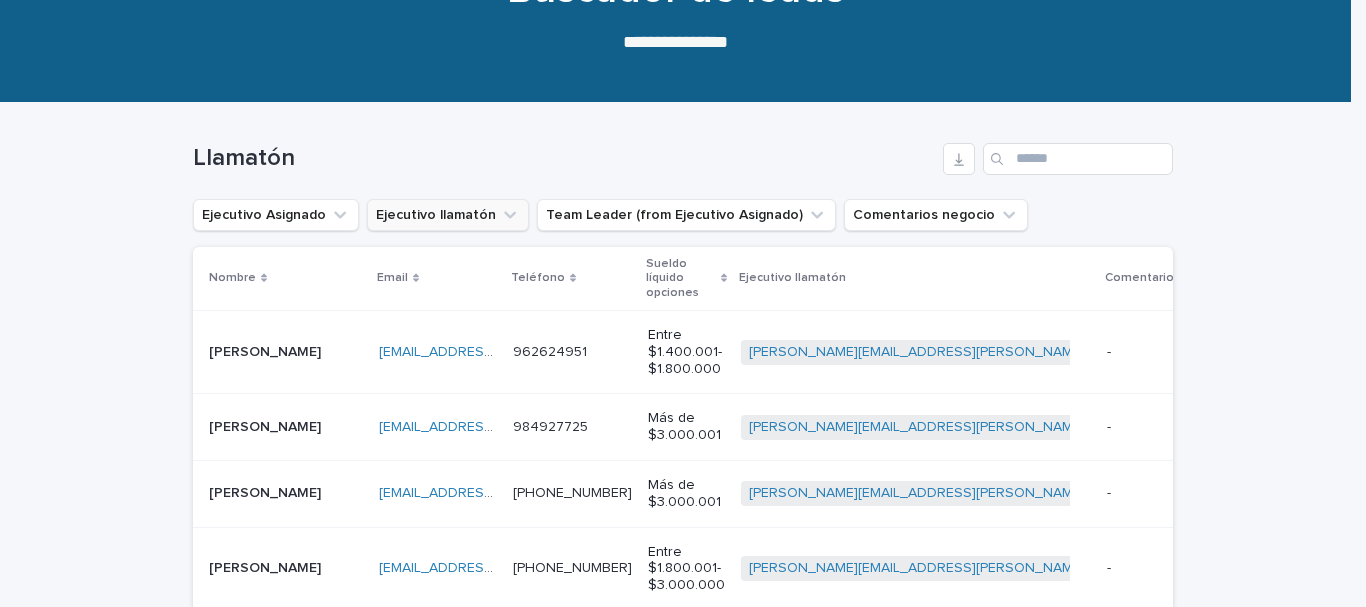 scroll, scrollTop: 200, scrollLeft: 0, axis: vertical 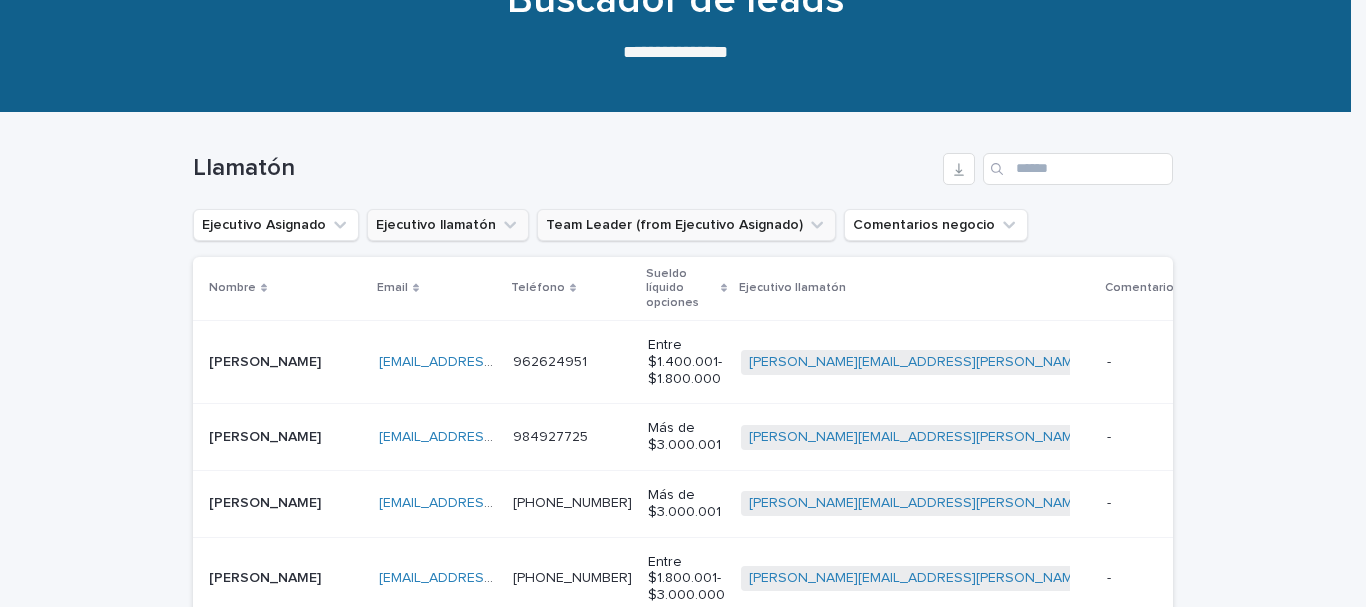 click on "Team Leader (from Ejecutivo Asignado)" at bounding box center (686, 225) 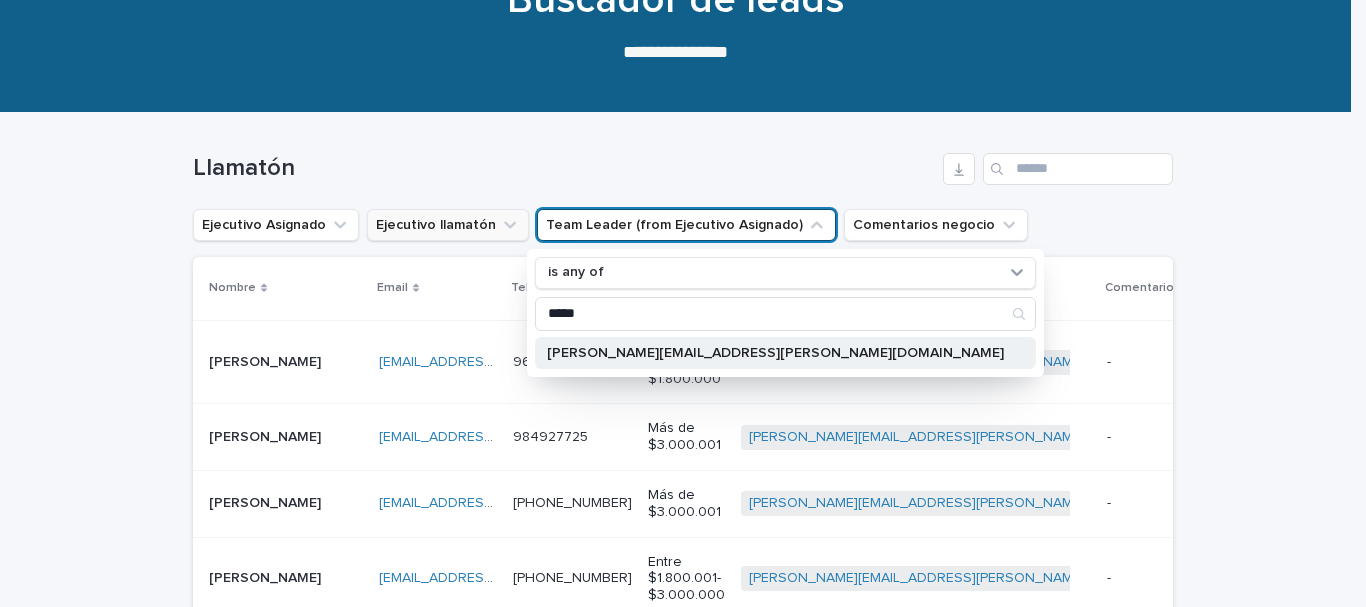 type on "*****" 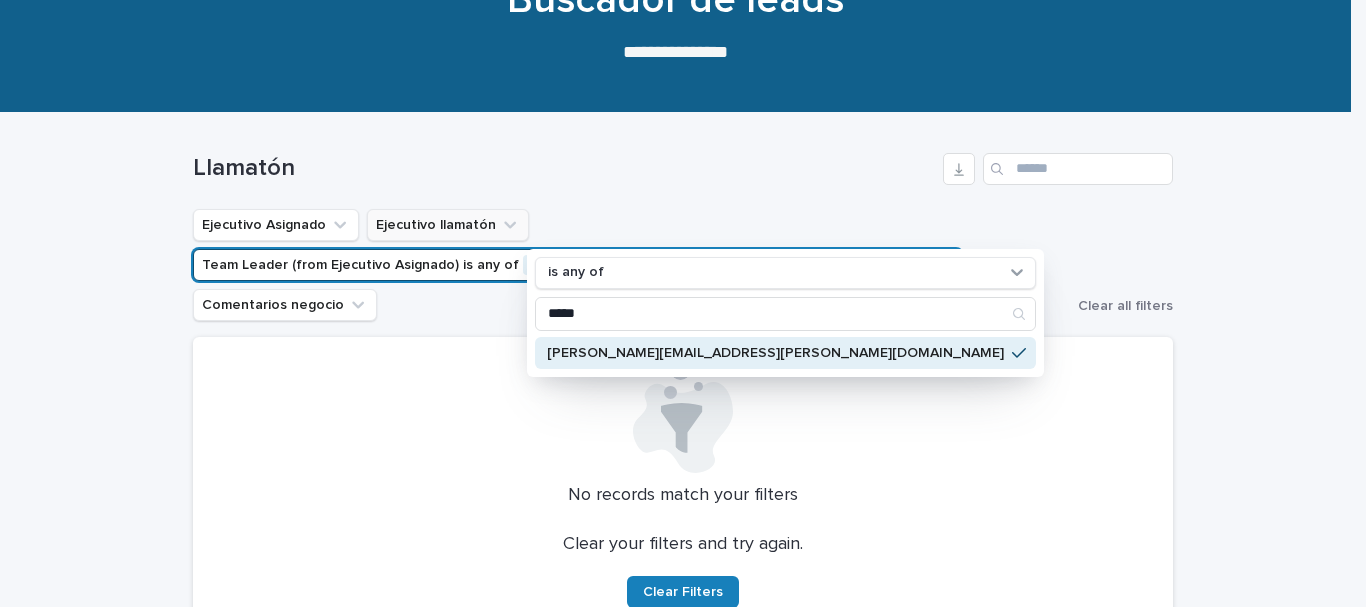 click on "[PERSON_NAME][EMAIL_ADDRESS][PERSON_NAME][DOMAIN_NAME]" at bounding box center [775, 353] 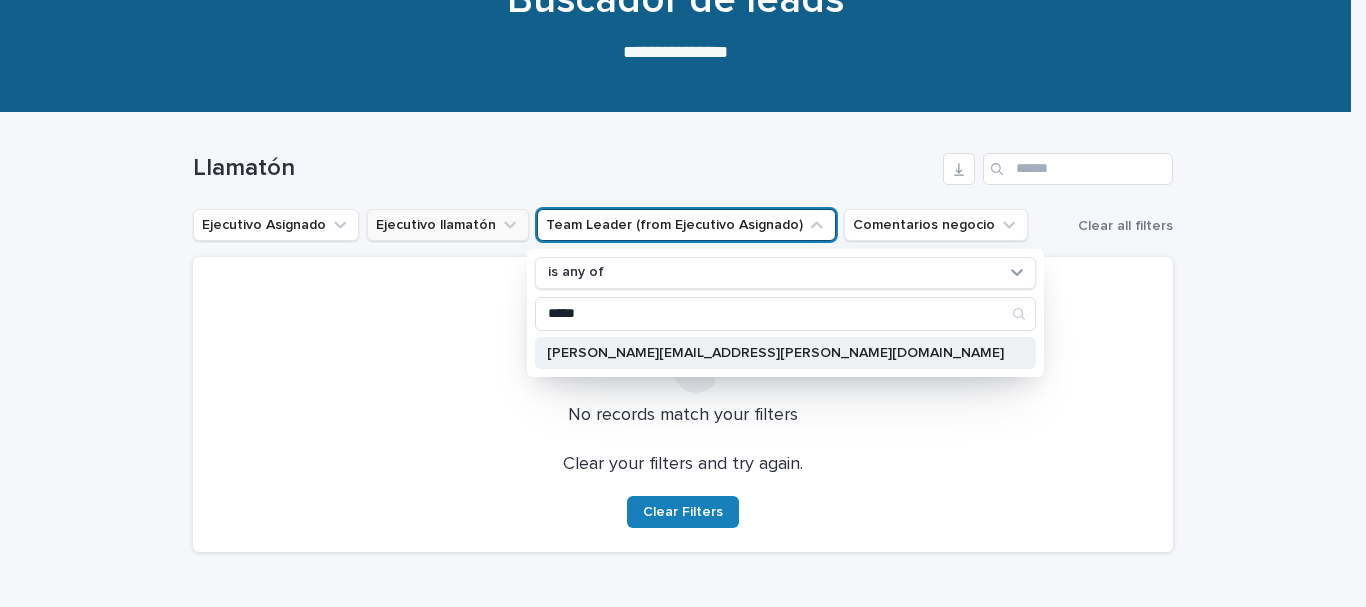 click on "[PERSON_NAME][EMAIL_ADDRESS][PERSON_NAME][DOMAIN_NAME]" at bounding box center (775, 353) 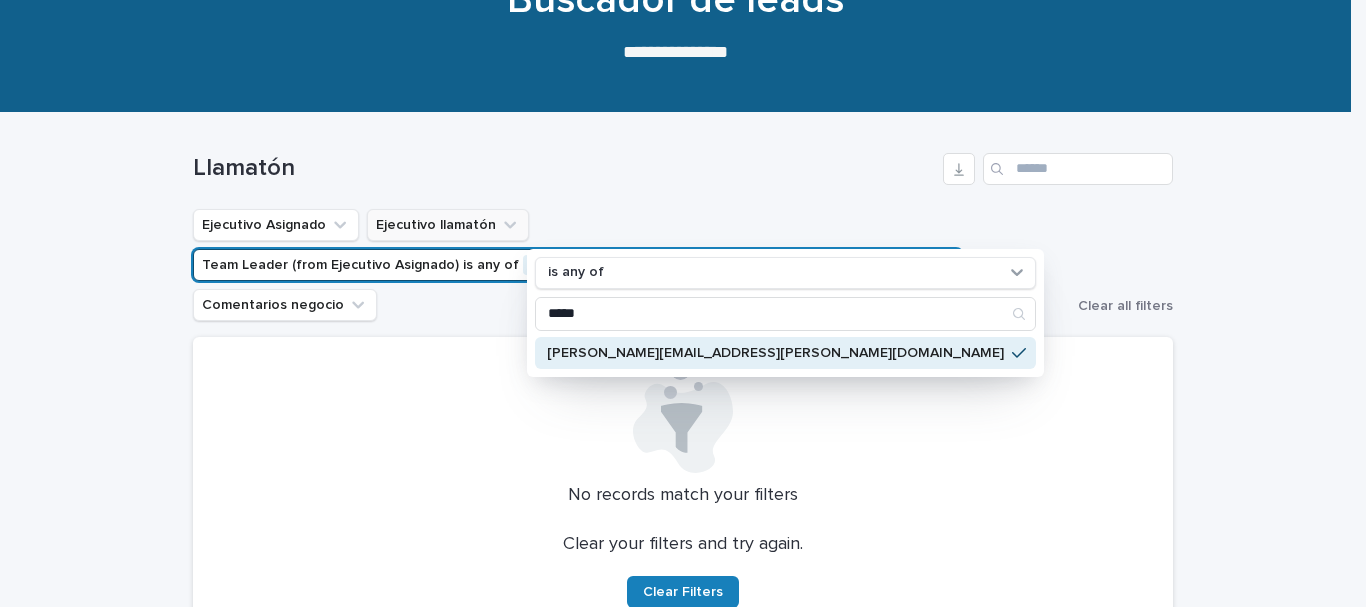 click 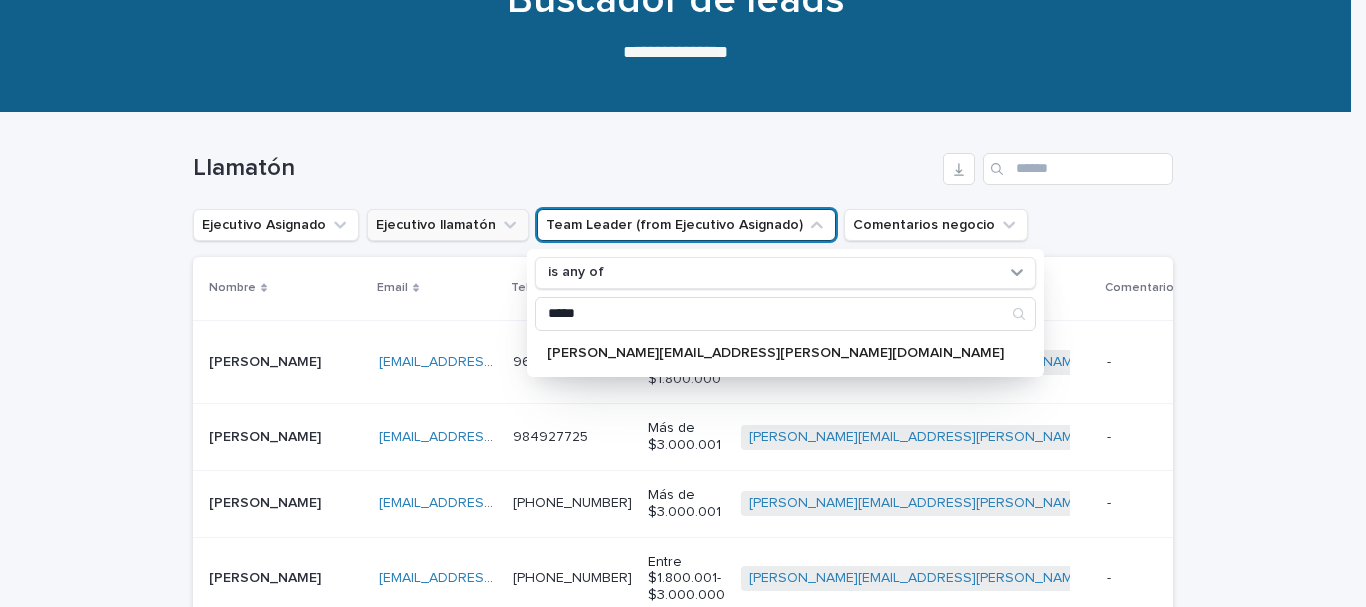 click on "Loading... Saving… Loading... Saving… Llamatón Ejecutivo Asignado Ejecutivo llamatón Team Leader (from Ejecutivo Asignado) is any of ***** jaime.olguin@capitalizarme.com Comentarios negocio Nombre Email Teléfono Sueldo líquido opciones Ejecutivo llamatón Comentarios negocio Angelo Angelo   angeloventas89@gmail.com angeloventas89@gmail.com   962624951 962624951   Entre $1.400.001- $1.800.000 pablo.moreno@capitalizarme.com   + 0 - -   Reunión agendada Intento de contacto Antonio Antonio   antoniocoy338@gmail.com antoniocoy338@gmail.com   984927725 984927725   Más de $3.000.001 pablo.moreno@capitalizarme.com   + 0 - -   Reunión agendada Intento de contacto Amanda Amanda   mandymanda_3071@yahoo.es mandymanda_3071@yahoo.es   +56966693122 +56966693122   Más de $3.000.001 pablo.moreno@capitalizarme.com   + 0 - -   Reunión agendada Intento de contacto Cristian Andrés Cristian Andrés   galindocristian96@gmail.com galindocristian96@gmail.com   +56939081743 +56939081743     + 0 - -" at bounding box center [683, 694] 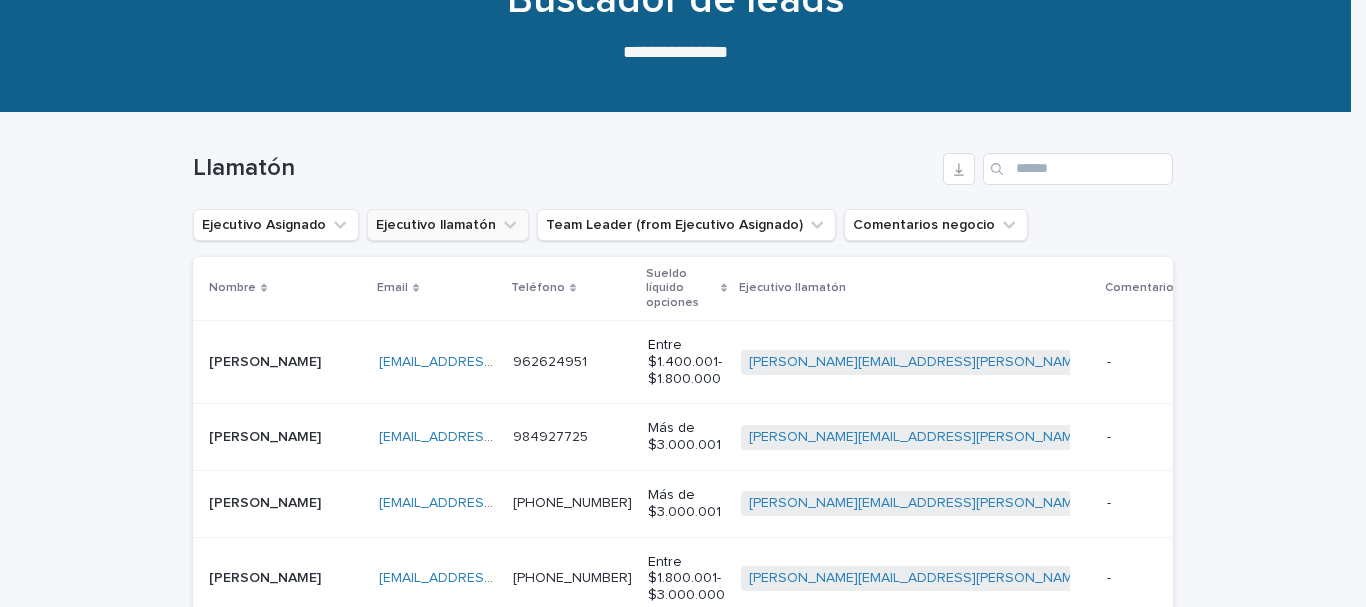 scroll, scrollTop: 300, scrollLeft: 0, axis: vertical 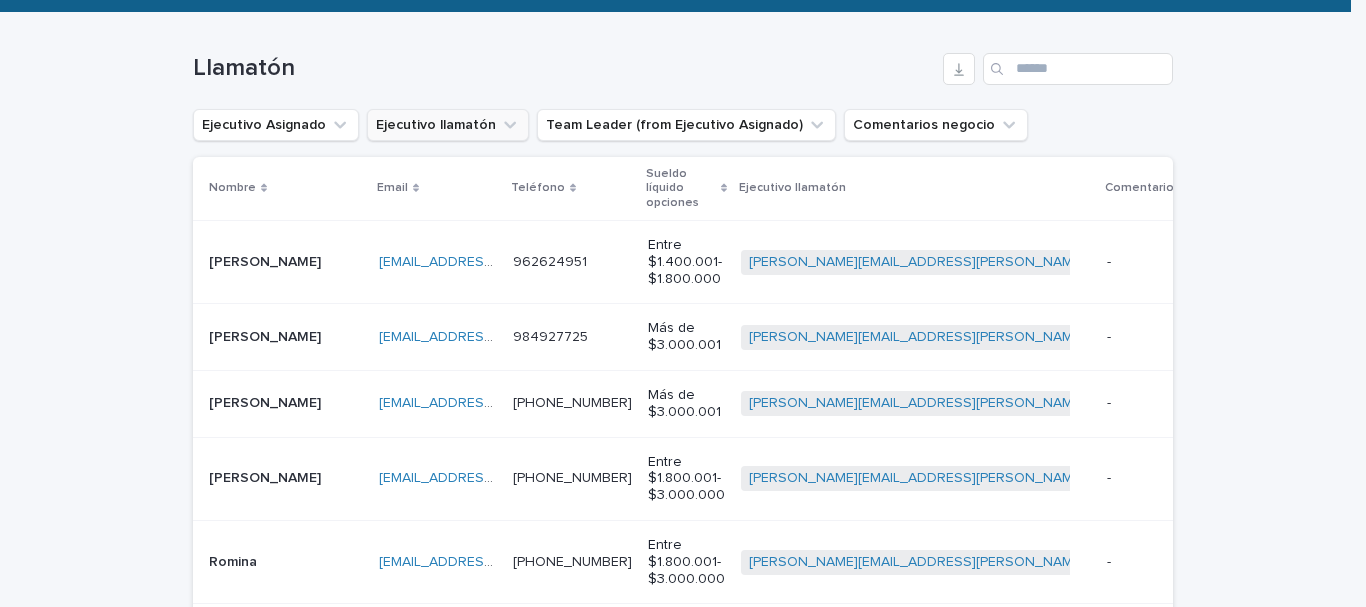 click on "Angelo Angelo" at bounding box center [286, 262] 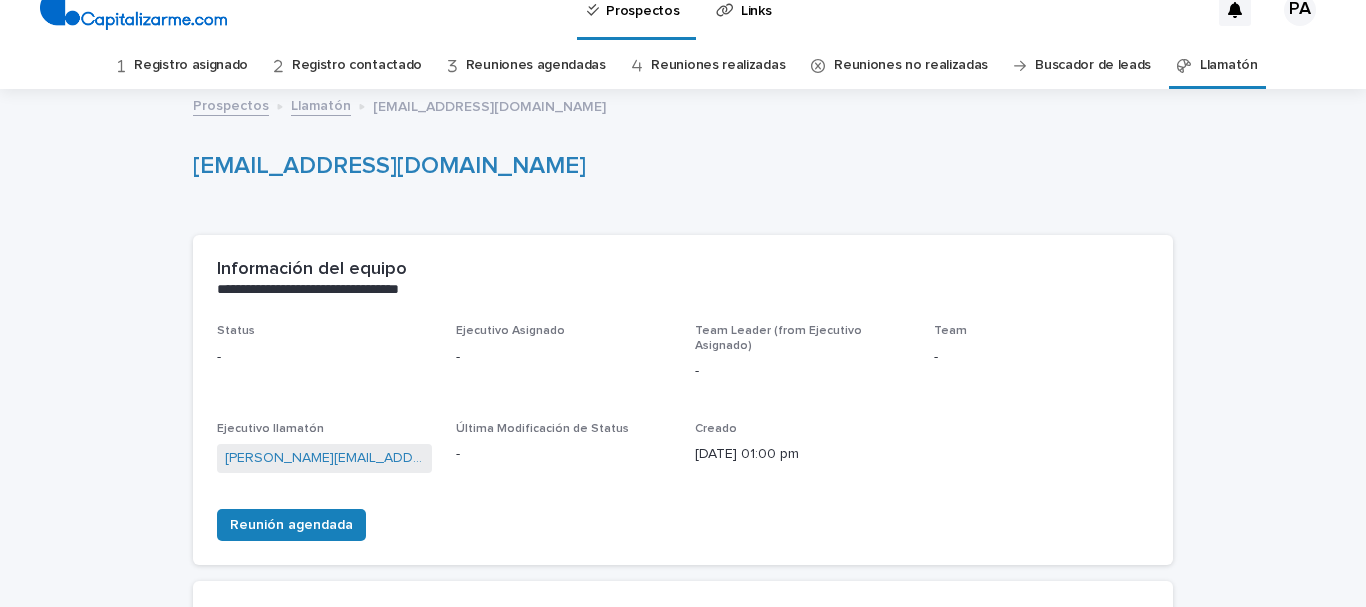 scroll, scrollTop: 0, scrollLeft: 0, axis: both 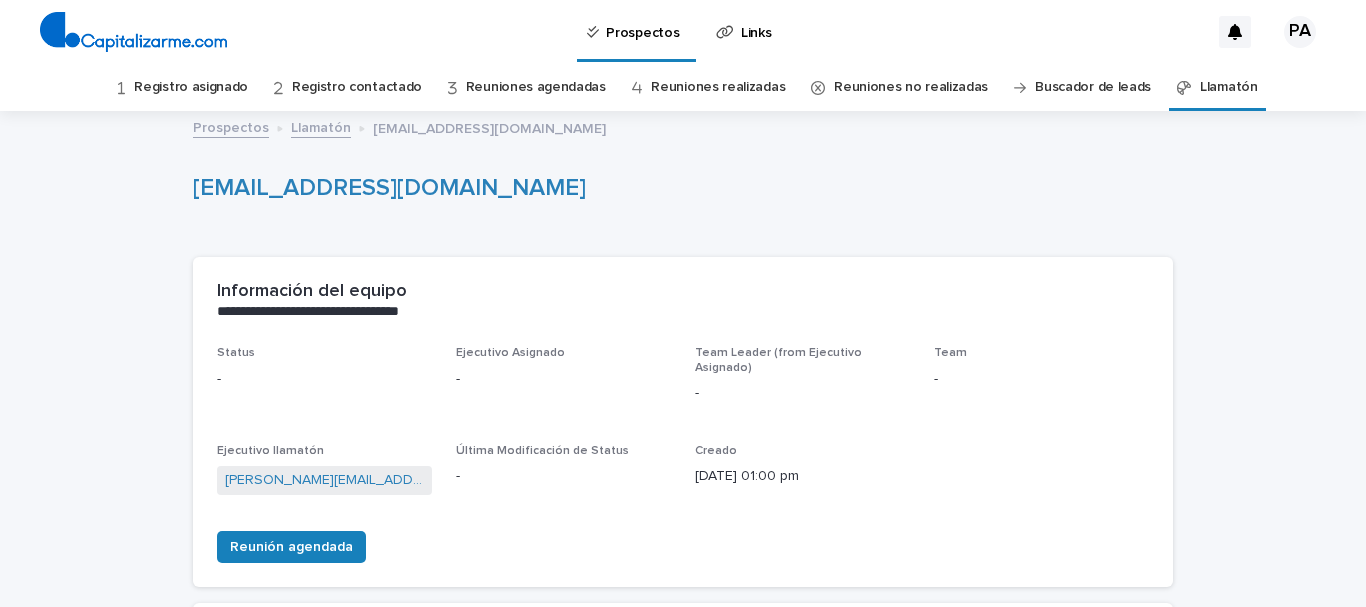 click on "Registro asignado" at bounding box center (191, 87) 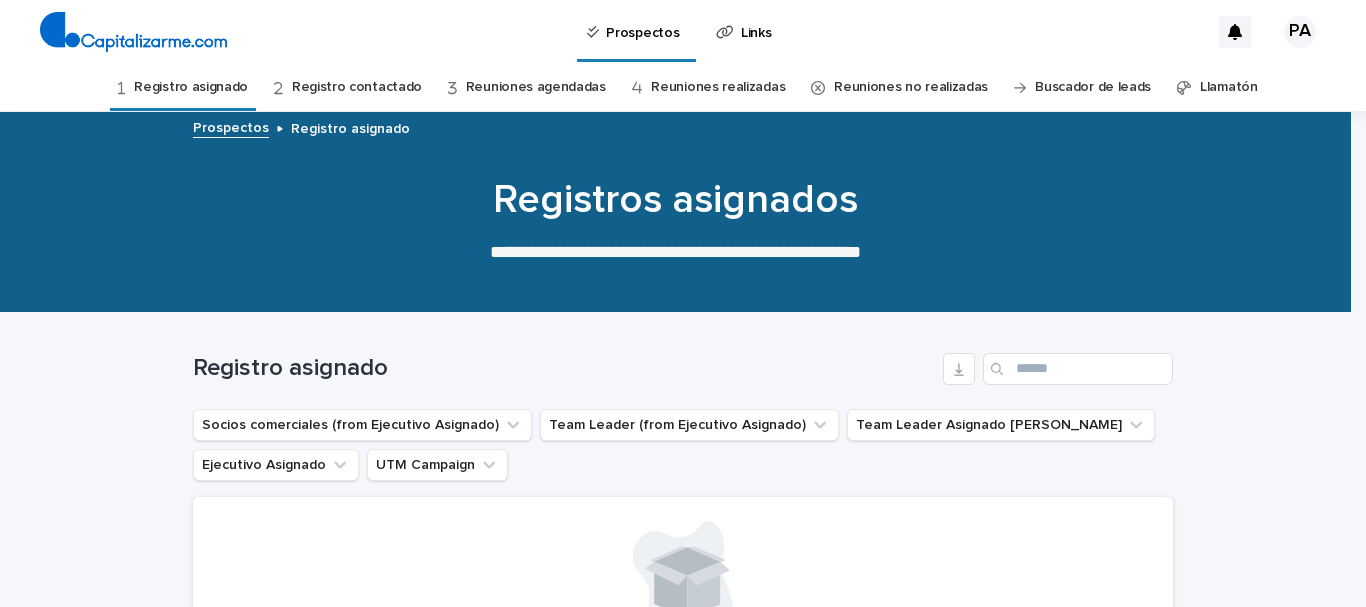 click on "Llamatón" at bounding box center (1229, 87) 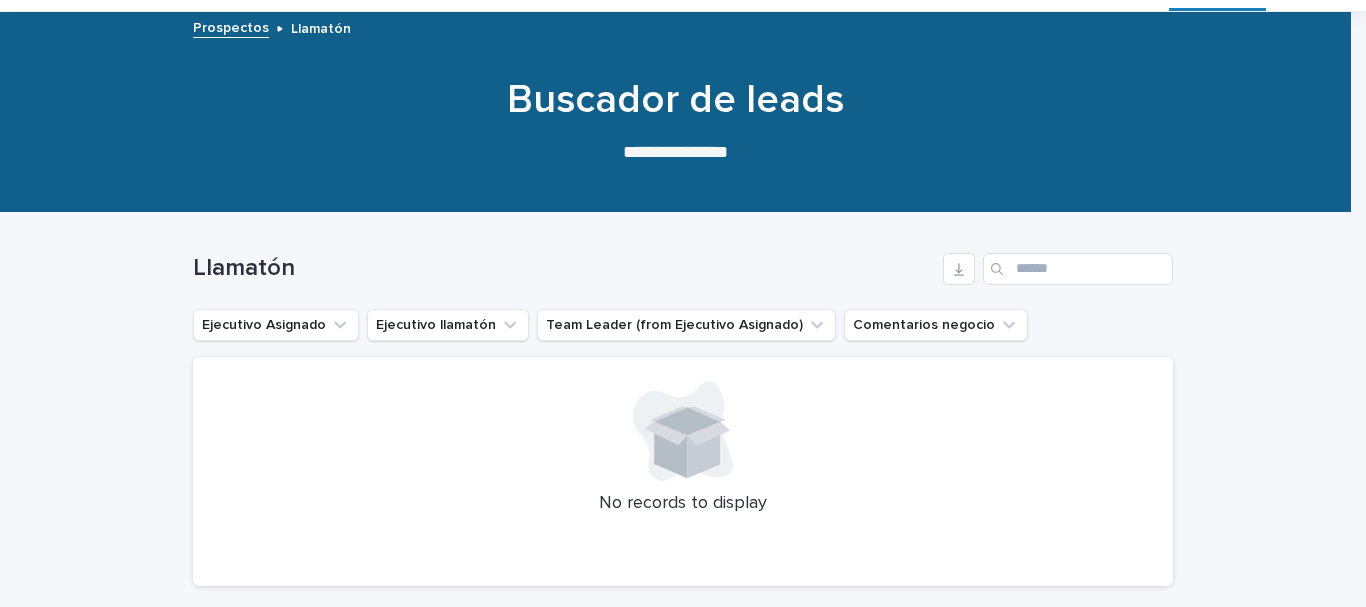 scroll, scrollTop: 0, scrollLeft: 0, axis: both 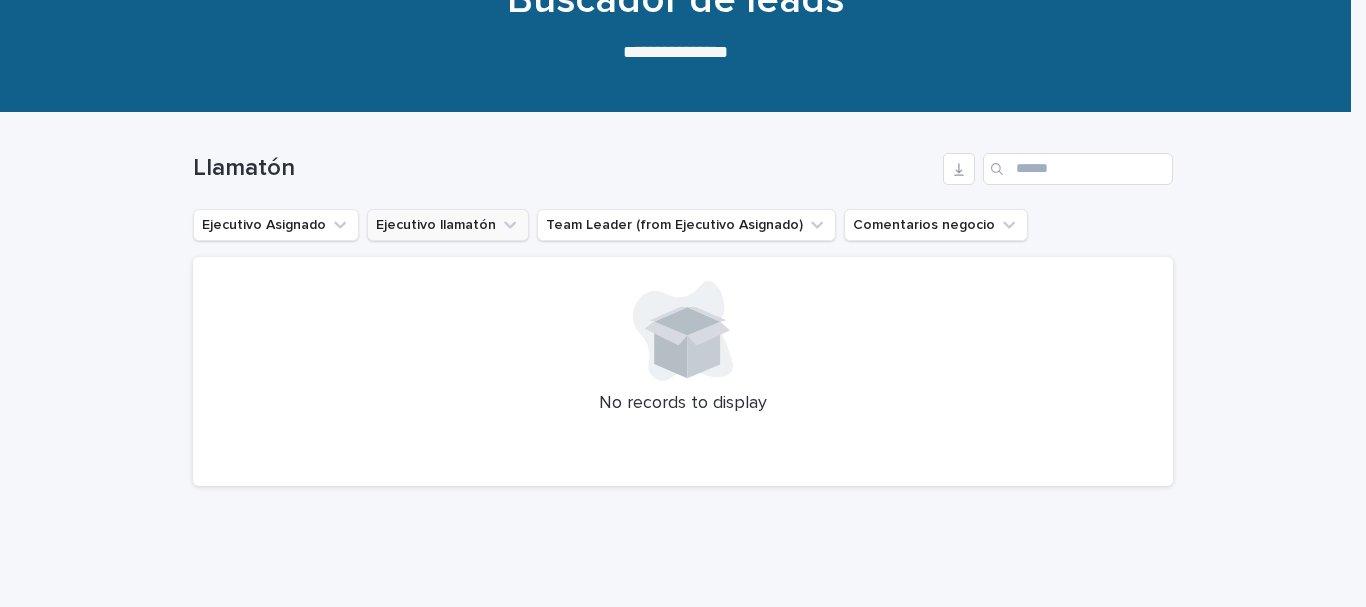 click on "Ejecutivo llamatón" at bounding box center [448, 225] 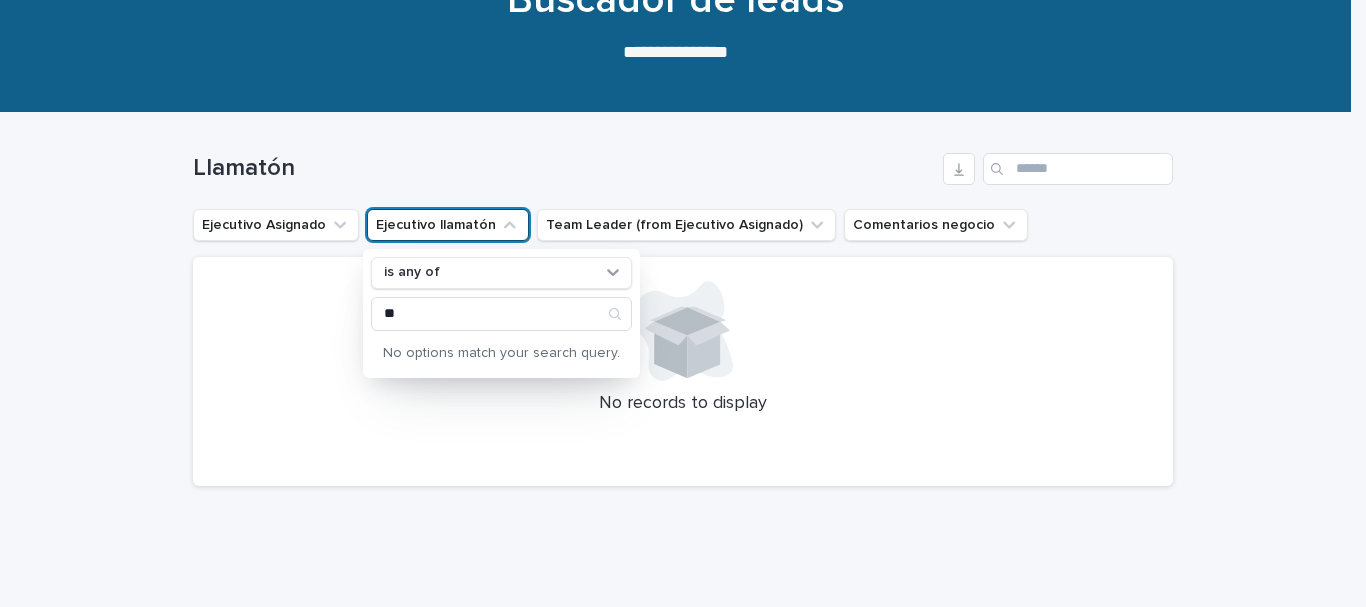 type on "*" 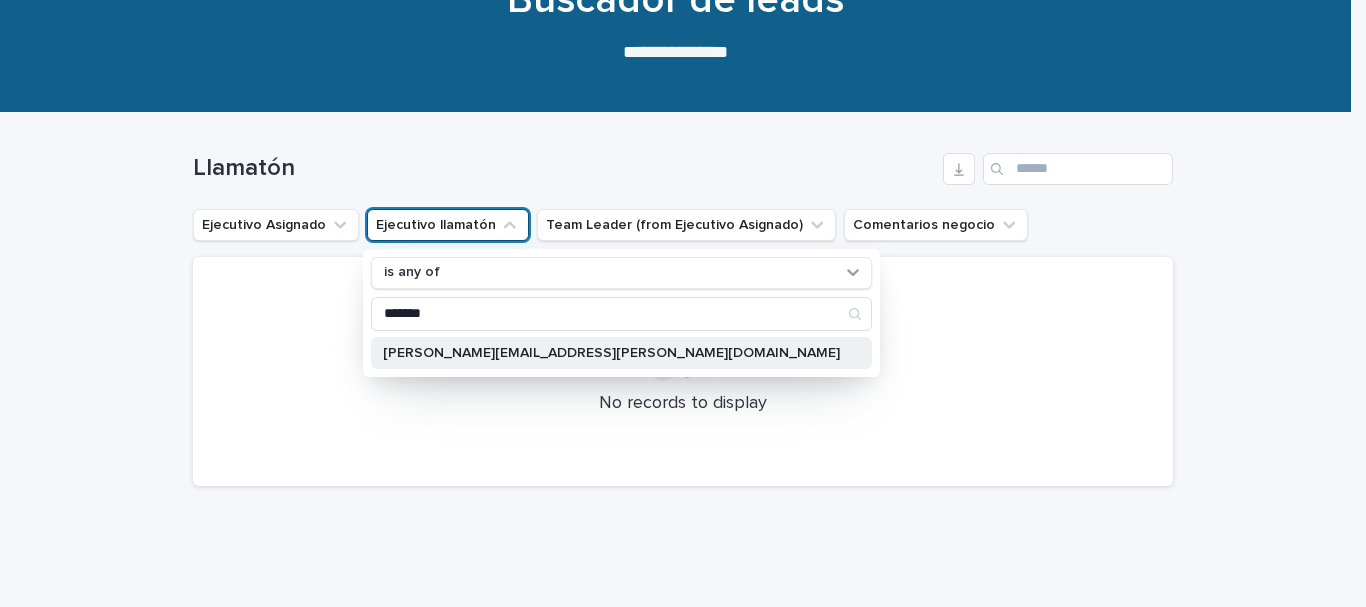 type on "*******" 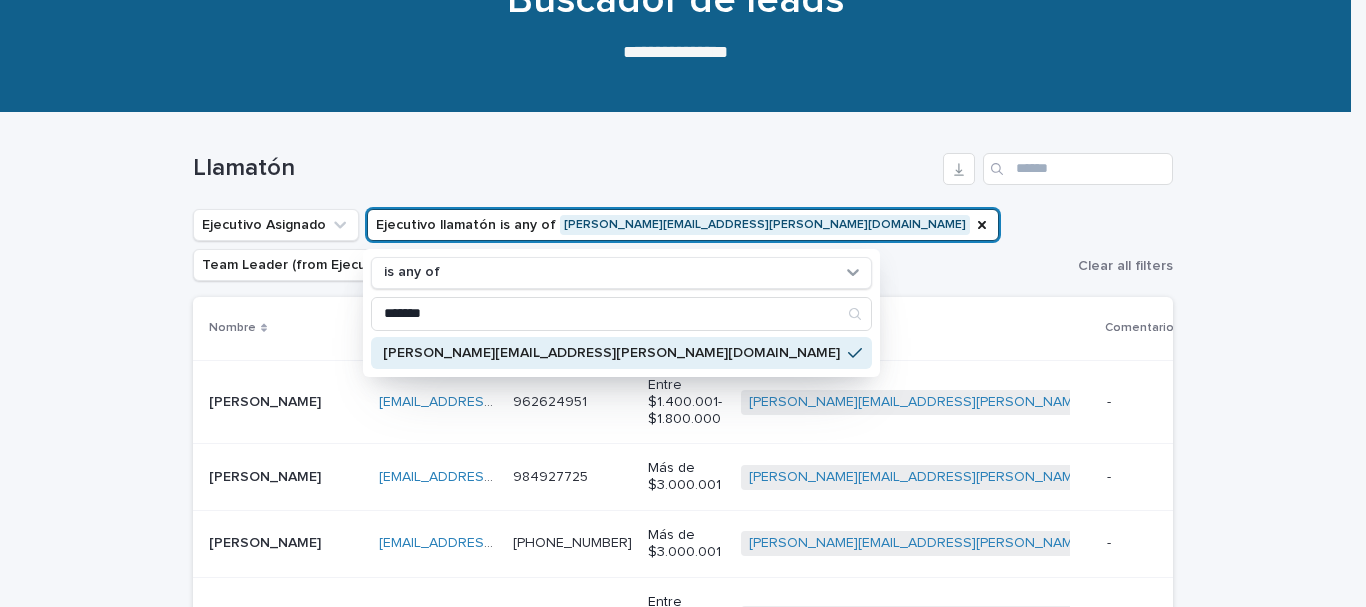 click on "Loading... Saving… Loading... Saving… Llamatón Ejecutivo Asignado Ejecutivo llamatón is any of [EMAIL_ADDRESS][PERSON_NAME][DOMAIN_NAME] is any of ******* [PERSON_NAME][EMAIL_ADDRESS][PERSON_NAME][DOMAIN_NAME] Team Leader (from Ejecutivo Asignado) Comentarios negocio Clear all filters Nombre Email Teléfono Sueldo líquido opciones Ejecutivo llamatón Comentarios negocio [PERSON_NAME]   [EMAIL_ADDRESS][DOMAIN_NAME] [EMAIL_ADDRESS][DOMAIN_NAME]   962624951 962624951   Entre $1.400.001- $1.800.000 [PERSON_NAME][EMAIL_ADDRESS][PERSON_NAME][DOMAIN_NAME]   + 0 - -   Reunión agendada Intento de contacto Antonio Antonio   [EMAIL_ADDRESS][DOMAIN_NAME] [EMAIL_ADDRESS][DOMAIN_NAME]   984927725 984927725   Más de $3.000.001 [PERSON_NAME][EMAIL_ADDRESS][PERSON_NAME][DOMAIN_NAME]   + 0 - -   Reunión agendada Intento de contacto [PERSON_NAME] [PERSON_NAME]   [EMAIL_ADDRESS][DOMAIN_NAME] [EMAIL_ADDRESS][DOMAIN_NAME]   [PHONE_NUMBER] [PHONE_NUMBER]   Más de $3.000.001 [PERSON_NAME][EMAIL_ADDRESS][PERSON_NAME][DOMAIN_NAME]   + 0 - -   Reunión agendada Intento de contacto [PERSON_NAME] [PERSON_NAME]   [EMAIL_ADDRESS][DOMAIN_NAME]   [PHONE_NUMBER]" at bounding box center (683, 714) 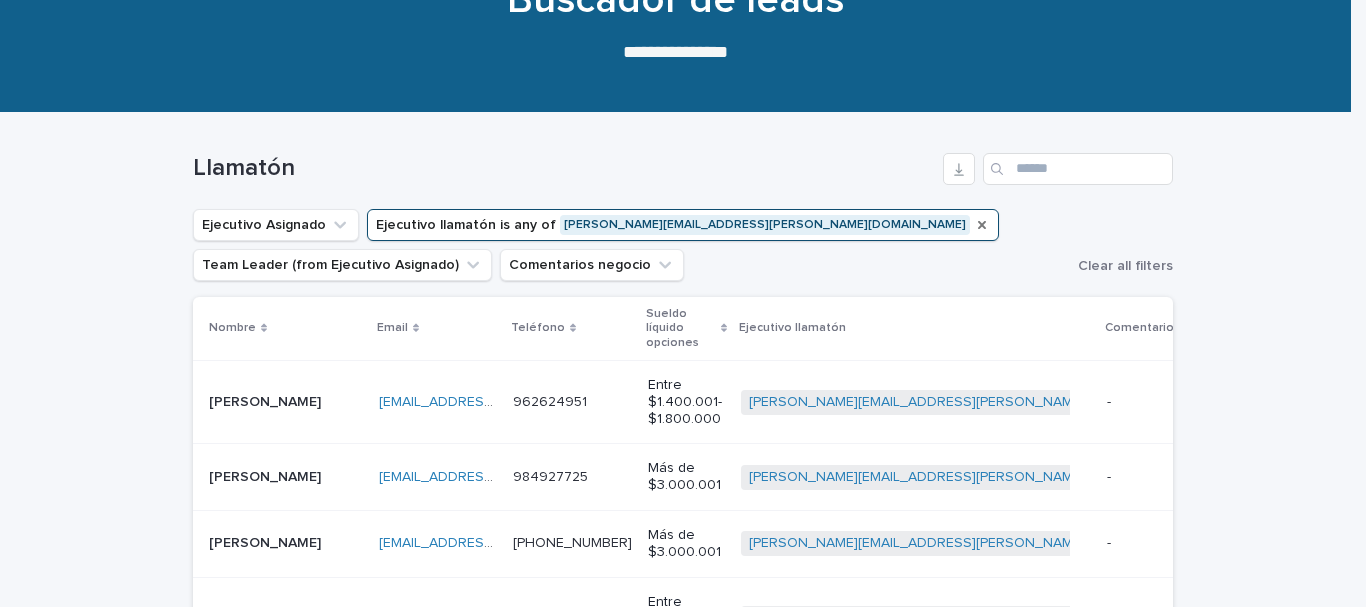 click 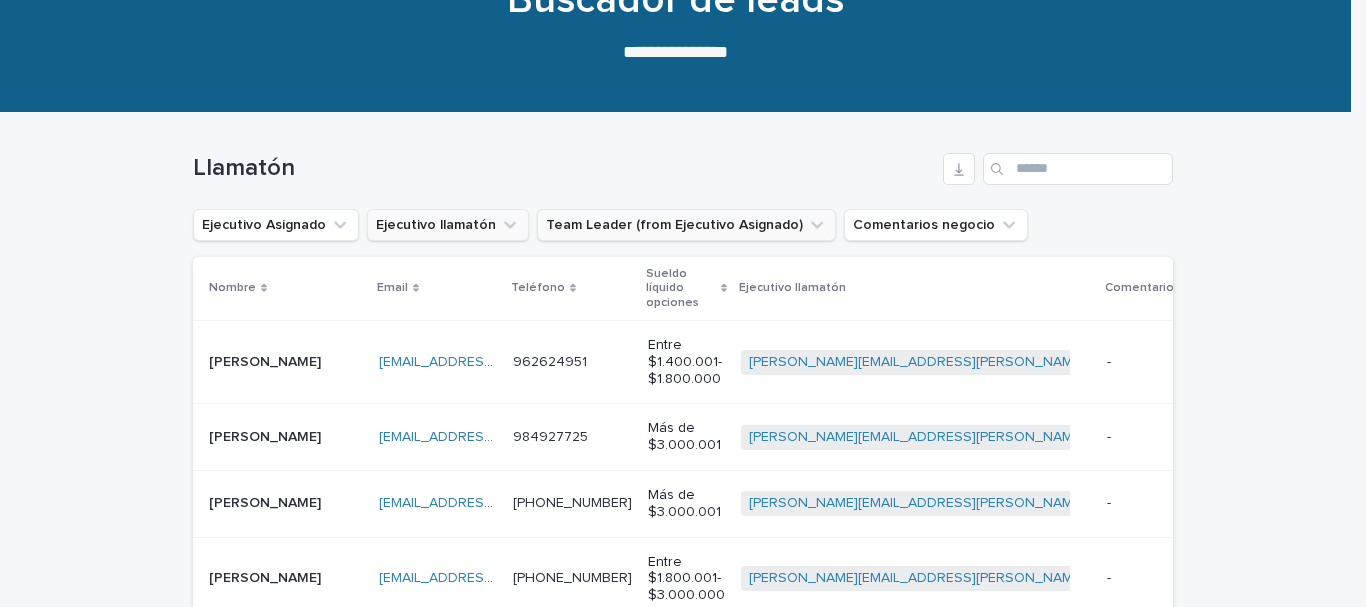 click 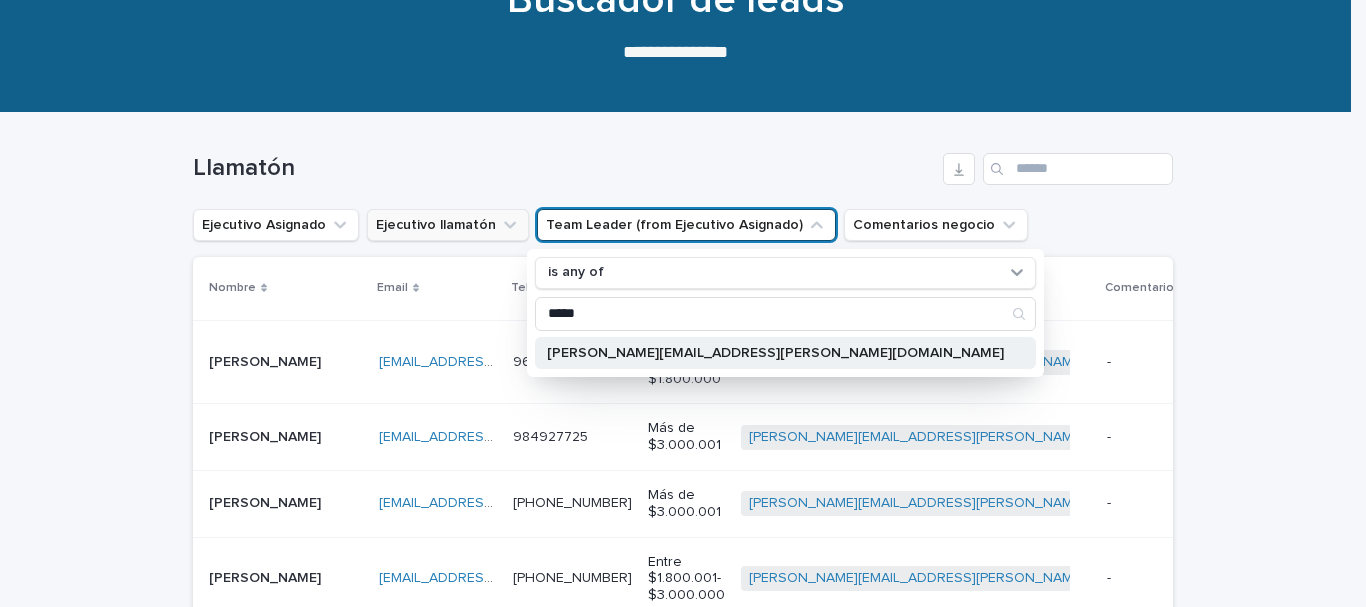 type on "*****" 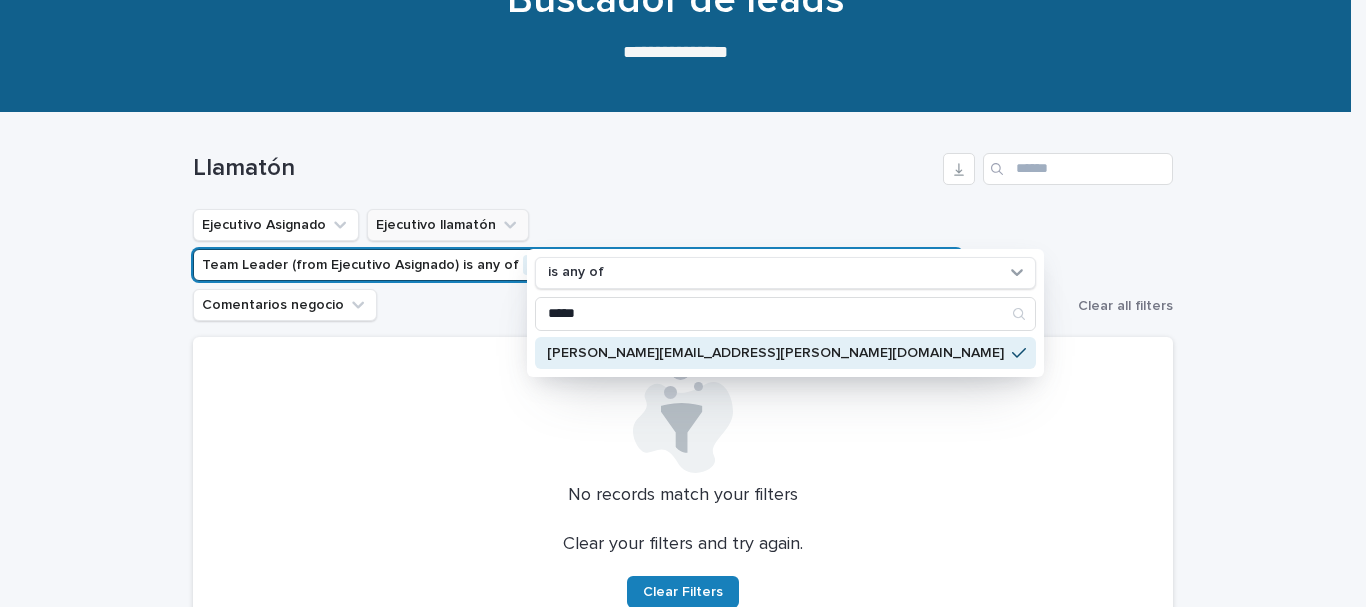 drag, startPoint x: 547, startPoint y: 138, endPoint x: 552, endPoint y: 151, distance: 13.928389 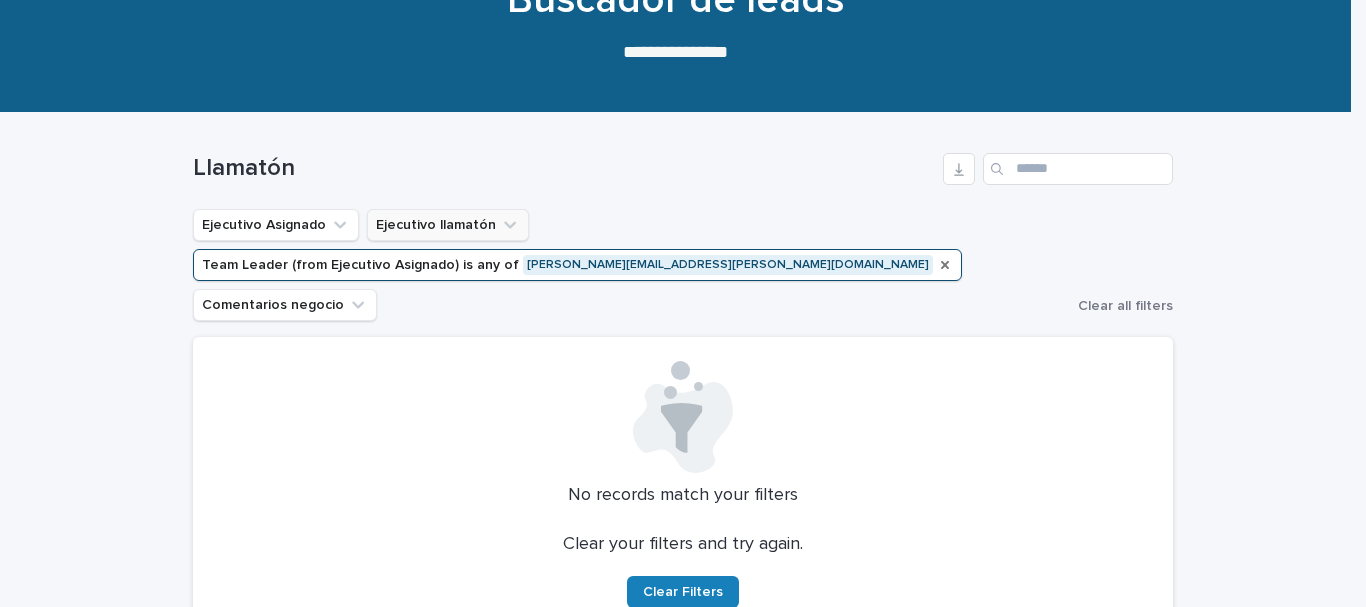 click 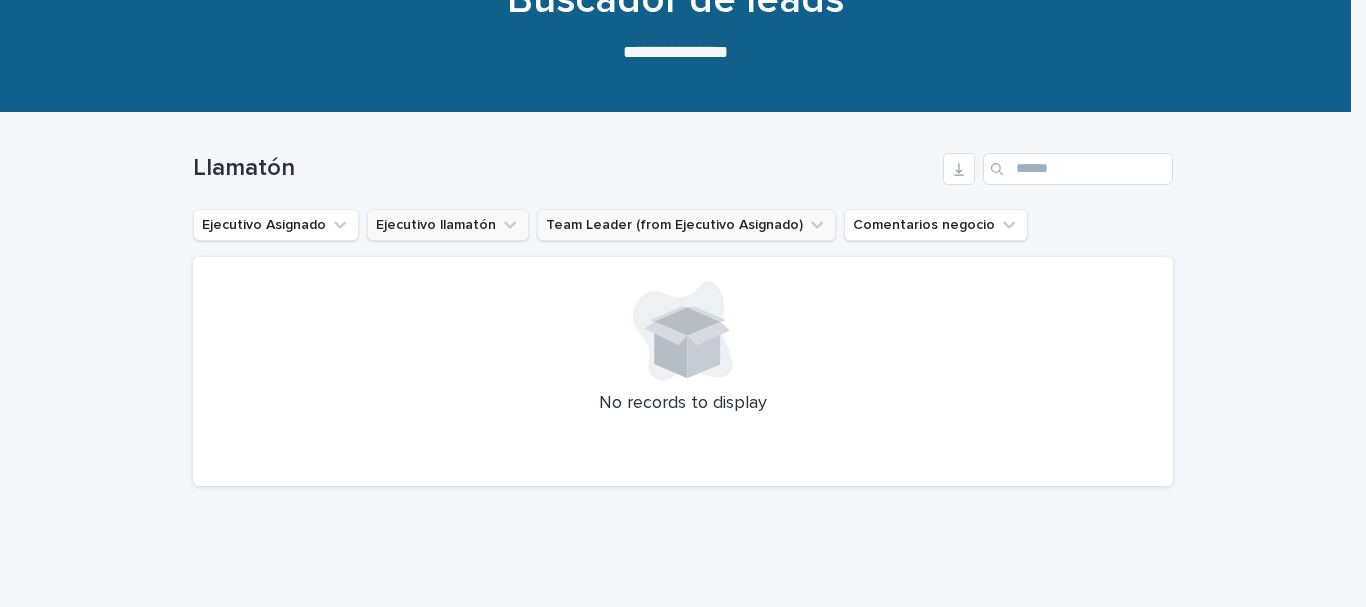 click on "Ejecutivo llamatón" at bounding box center [448, 225] 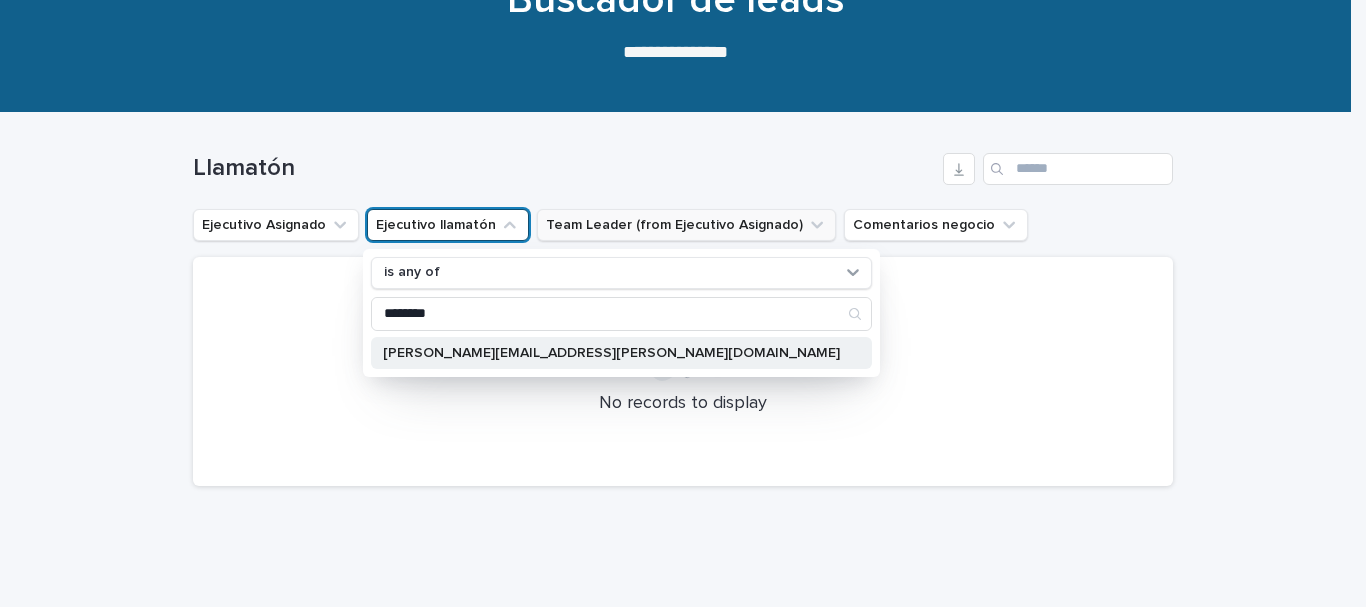type on "********" 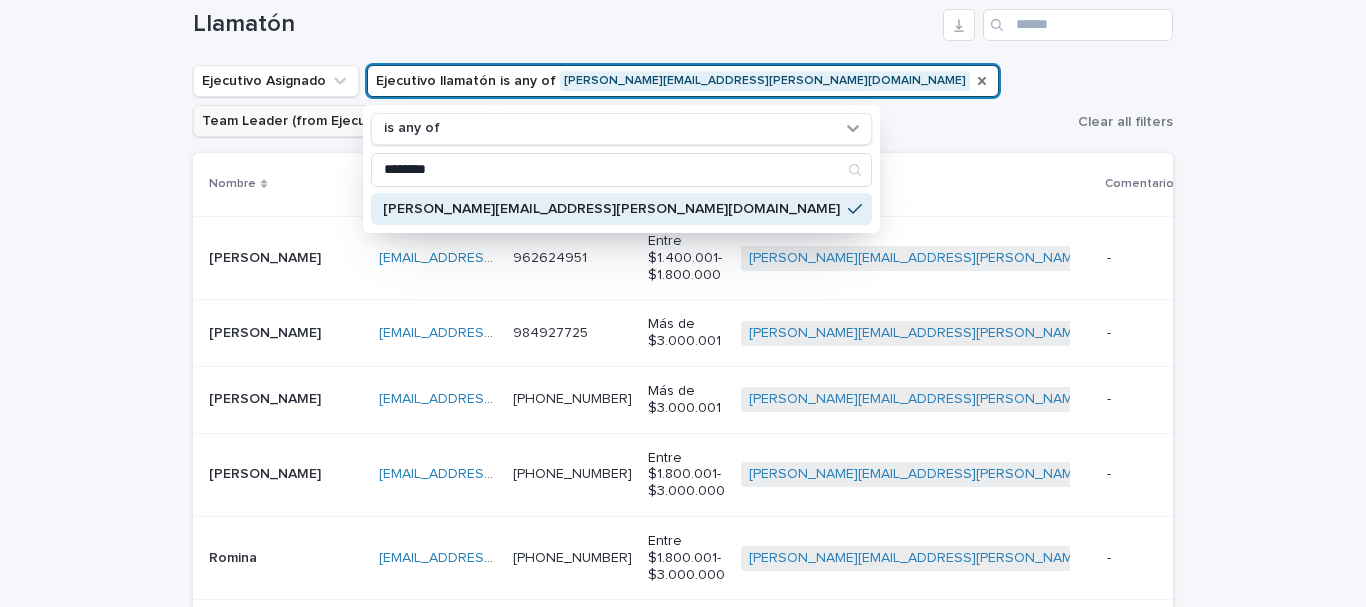 scroll, scrollTop: 179, scrollLeft: 0, axis: vertical 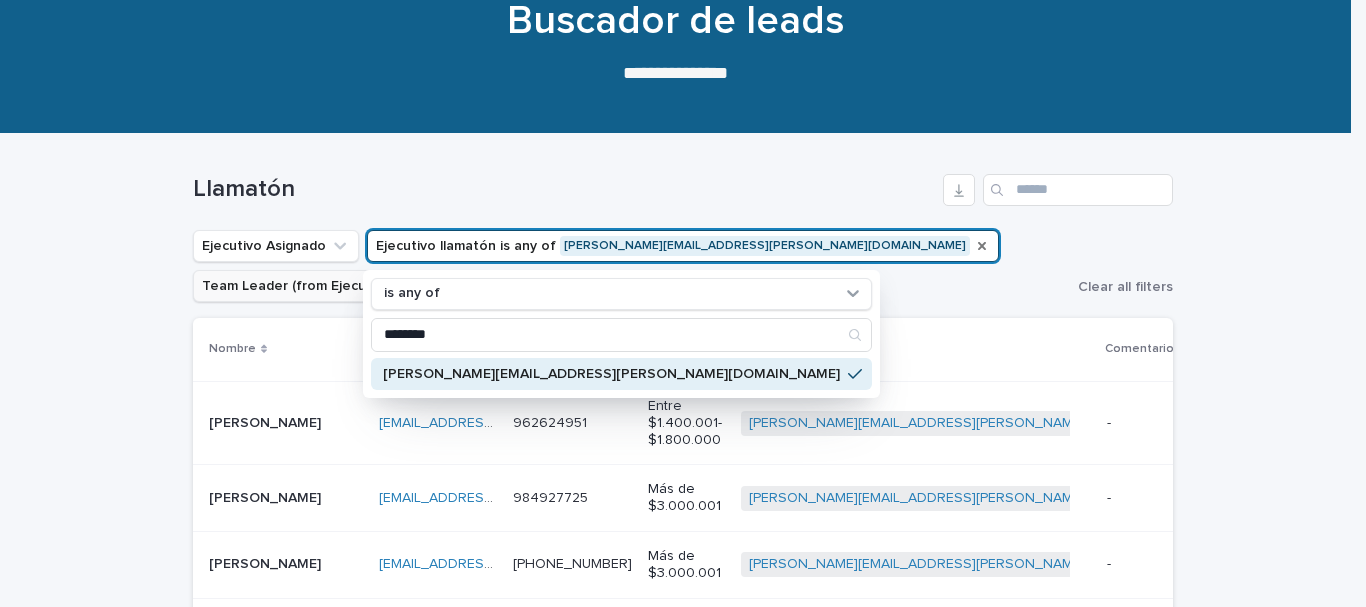 click on "Loading... Saving… Loading... Saving… Llamatón Ejecutivo Asignado Ejecutivo llamatón is any of [PERSON_NAME][EMAIL_ADDRESS][PERSON_NAME][DOMAIN_NAME] is any of ******** [PERSON_NAME][EMAIL_ADDRESS][PERSON_NAME][DOMAIN_NAME] Team Leader (from Ejecutivo Asignado) Comentarios negocio Clear all filters Nombre Email Teléfono Sueldo líquido opciones Ejecutivo llamatón Comentarios negocio [PERSON_NAME]   [EMAIL_ADDRESS][DOMAIN_NAME] [EMAIL_ADDRESS][DOMAIN_NAME]   962624951 962624951   Entre $1.400.001- $1.800.000 [PERSON_NAME][EMAIL_ADDRESS][PERSON_NAME][DOMAIN_NAME]   + 0 - -   Reunión agendada Intento de contacto Antonio Antonio   [EMAIL_ADDRESS][DOMAIN_NAME] [EMAIL_ADDRESS][DOMAIN_NAME]   984927725 984927725   Más de $3.000.001 [PERSON_NAME][EMAIL_ADDRESS][PERSON_NAME][DOMAIN_NAME]   + 0 - -   Reunión agendada Intento de contacto [PERSON_NAME] [PERSON_NAME]   [EMAIL_ADDRESS][DOMAIN_NAME] [EMAIL_ADDRESS][DOMAIN_NAME]   [PHONE_NUMBER] [PHONE_NUMBER]   Más de $3.000.001 [PERSON_NAME][EMAIL_ADDRESS][PERSON_NAME][DOMAIN_NAME]   + 0 - -   Reunión agendada Intento de contacto [PERSON_NAME] [PERSON_NAME]   [EMAIL_ADDRESS][DOMAIN_NAME]   [PHONE_NUMBER]" at bounding box center [683, 735] 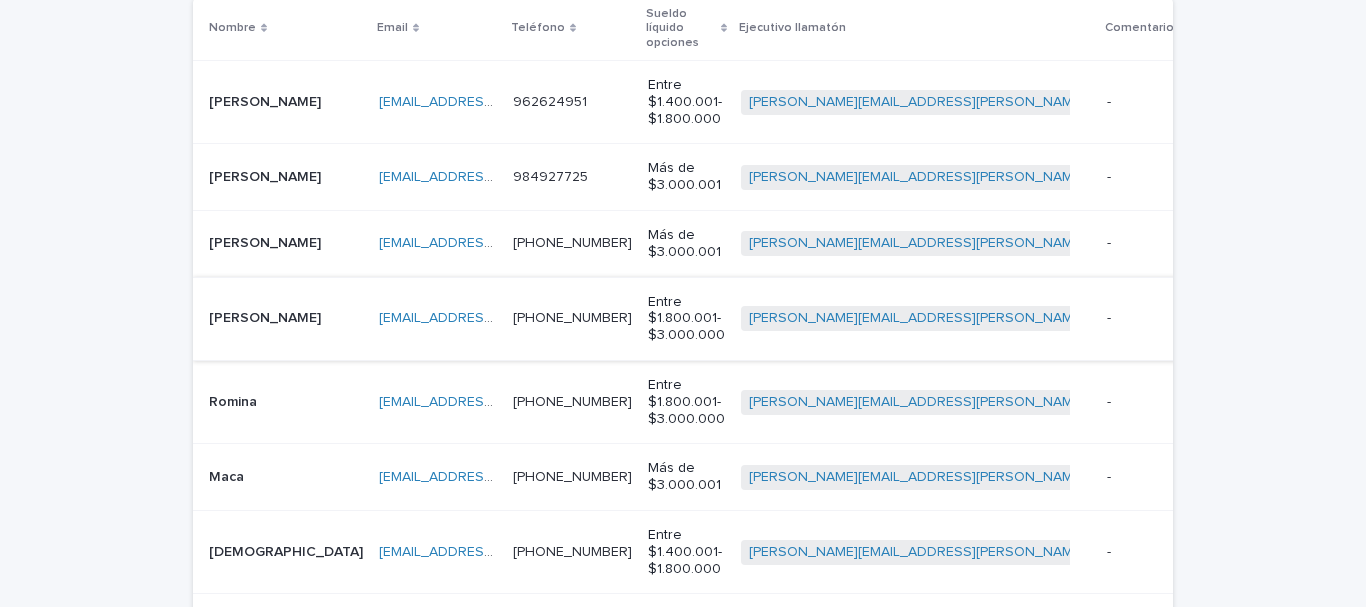 scroll, scrollTop: 300, scrollLeft: 0, axis: vertical 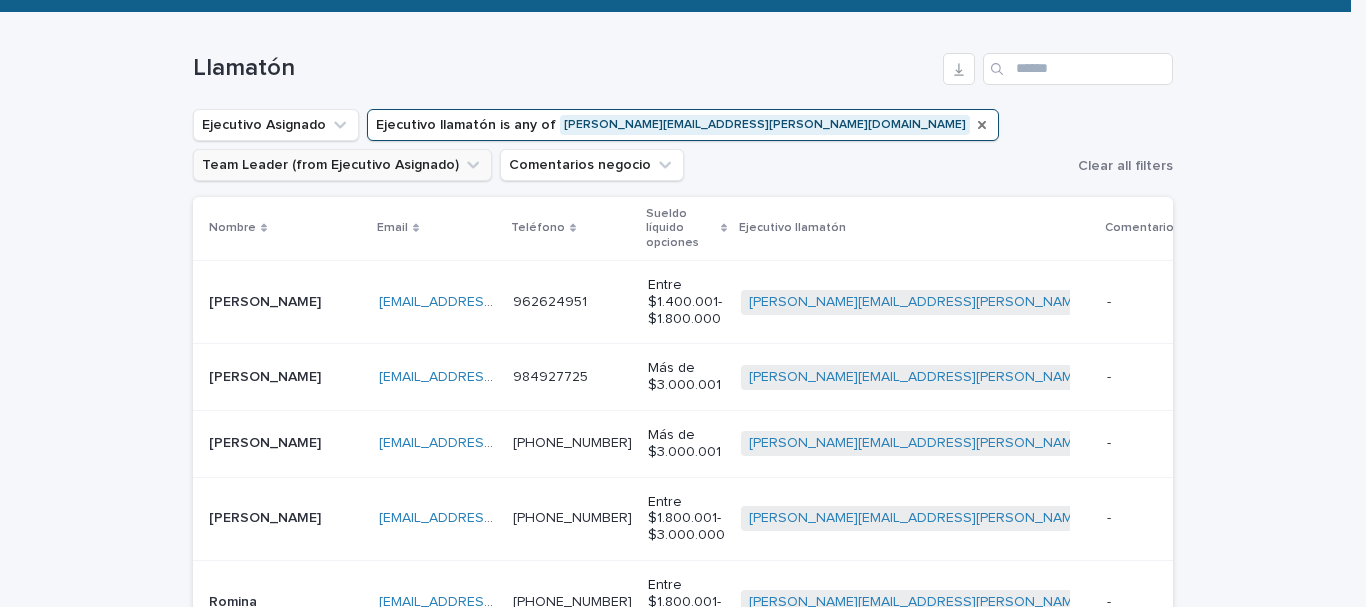 click 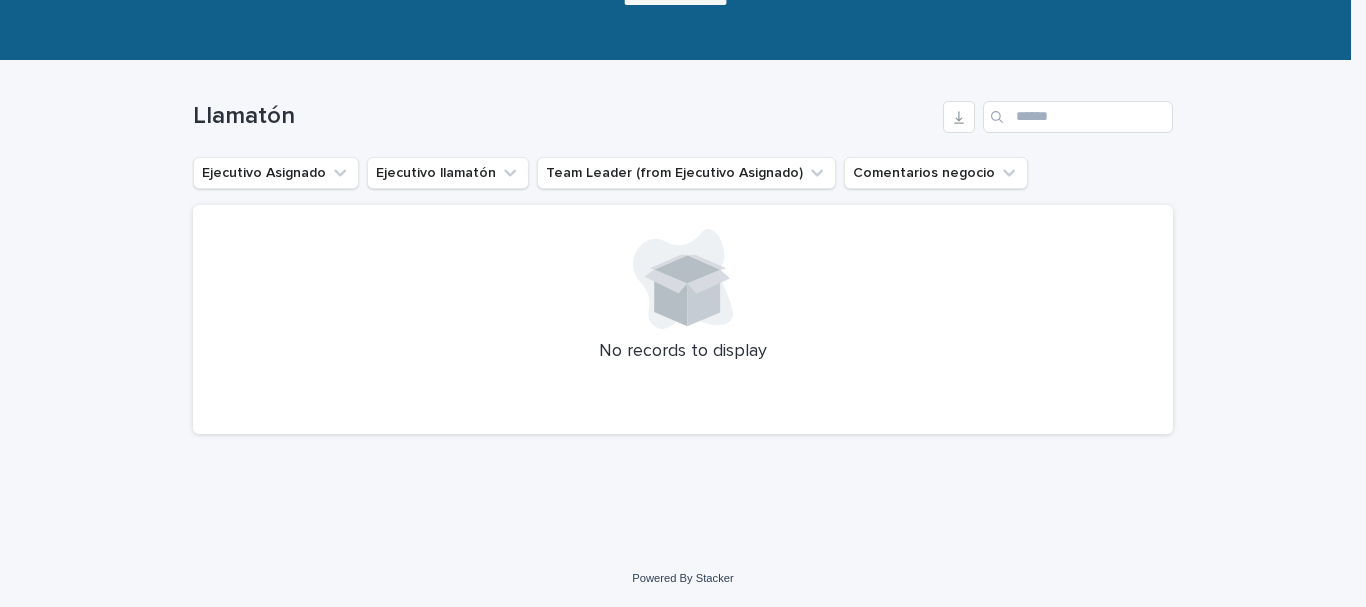 scroll, scrollTop: 252, scrollLeft: 0, axis: vertical 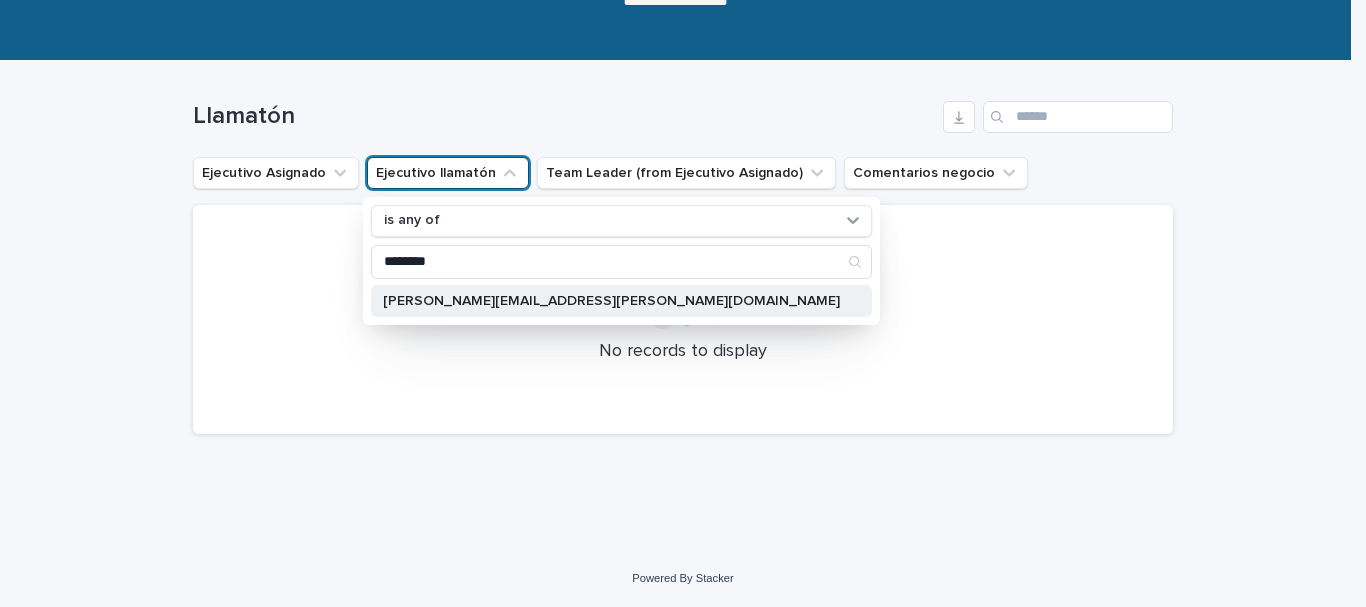 type on "********" 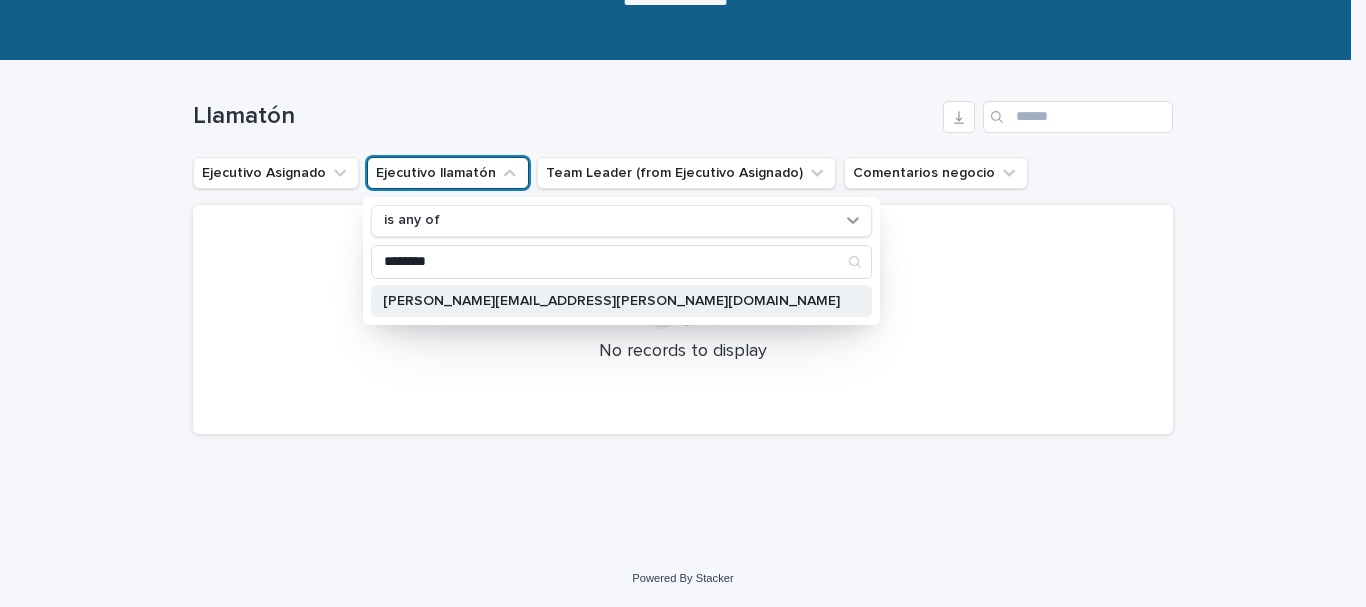 click on "[PERSON_NAME][EMAIL_ADDRESS][PERSON_NAME][DOMAIN_NAME]" at bounding box center (611, 301) 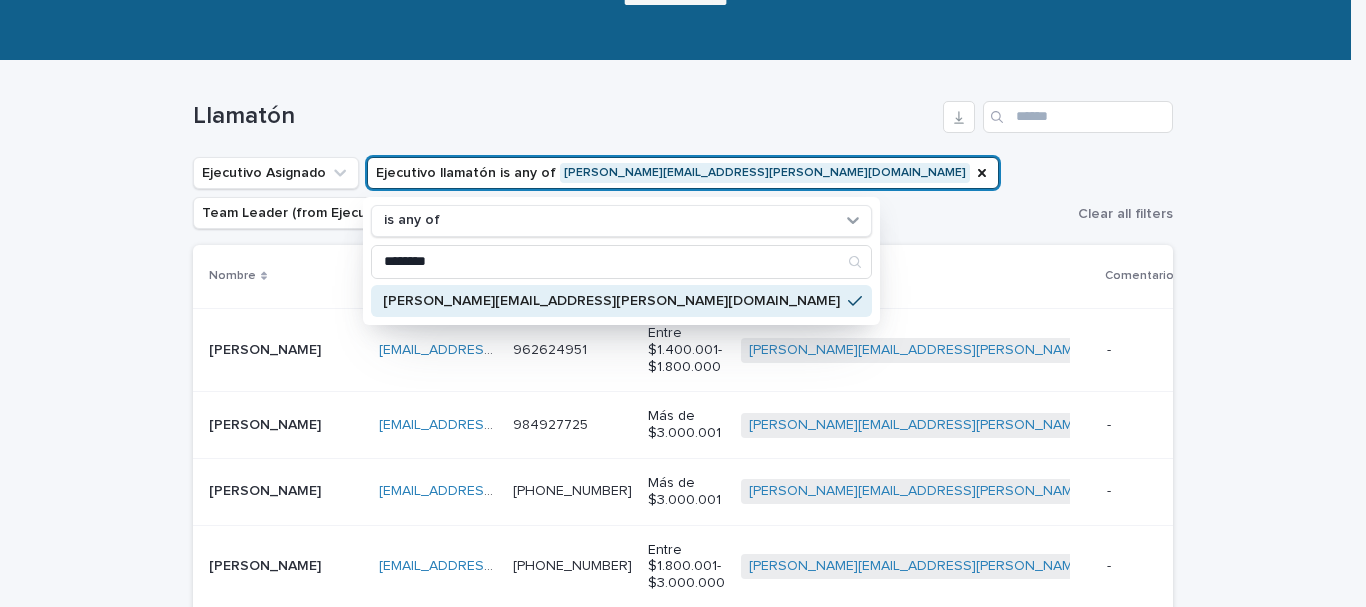 click on "Loading... Saving… Loading... Saving… Llamatón Ejecutivo Asignado Ejecutivo llamatón is any of [PERSON_NAME][EMAIL_ADDRESS][PERSON_NAME][DOMAIN_NAME] is any of ******** [PERSON_NAME][EMAIL_ADDRESS][PERSON_NAME][DOMAIN_NAME] Team Leader (from Ejecutivo Asignado) Comentarios negocio Clear all filters Nombre Email Teléfono Sueldo líquido opciones Ejecutivo llamatón Comentarios negocio [PERSON_NAME]   [EMAIL_ADDRESS][DOMAIN_NAME] [EMAIL_ADDRESS][DOMAIN_NAME]   962624951 962624951   Entre $1.400.001- $1.800.000 [PERSON_NAME][EMAIL_ADDRESS][PERSON_NAME][DOMAIN_NAME]   + 0 - -   Reunión agendada Intento de contacto Antonio Antonio   [EMAIL_ADDRESS][DOMAIN_NAME] [EMAIL_ADDRESS][DOMAIN_NAME]   984927725 984927725   Más de $3.000.001 [PERSON_NAME][EMAIL_ADDRESS][PERSON_NAME][DOMAIN_NAME]   + 0 - -   Reunión agendada Intento de contacto [PERSON_NAME] [PERSON_NAME]   [EMAIL_ADDRESS][DOMAIN_NAME] [EMAIL_ADDRESS][DOMAIN_NAME]   [PHONE_NUMBER] [PHONE_NUMBER]   Más de $3.000.001 [PERSON_NAME][EMAIL_ADDRESS][PERSON_NAME][DOMAIN_NAME]   + 0 - -   Reunión agendada Intento de contacto [PERSON_NAME] [PERSON_NAME]   [EMAIL_ADDRESS][DOMAIN_NAME]   [PHONE_NUMBER]" at bounding box center [683, 662] 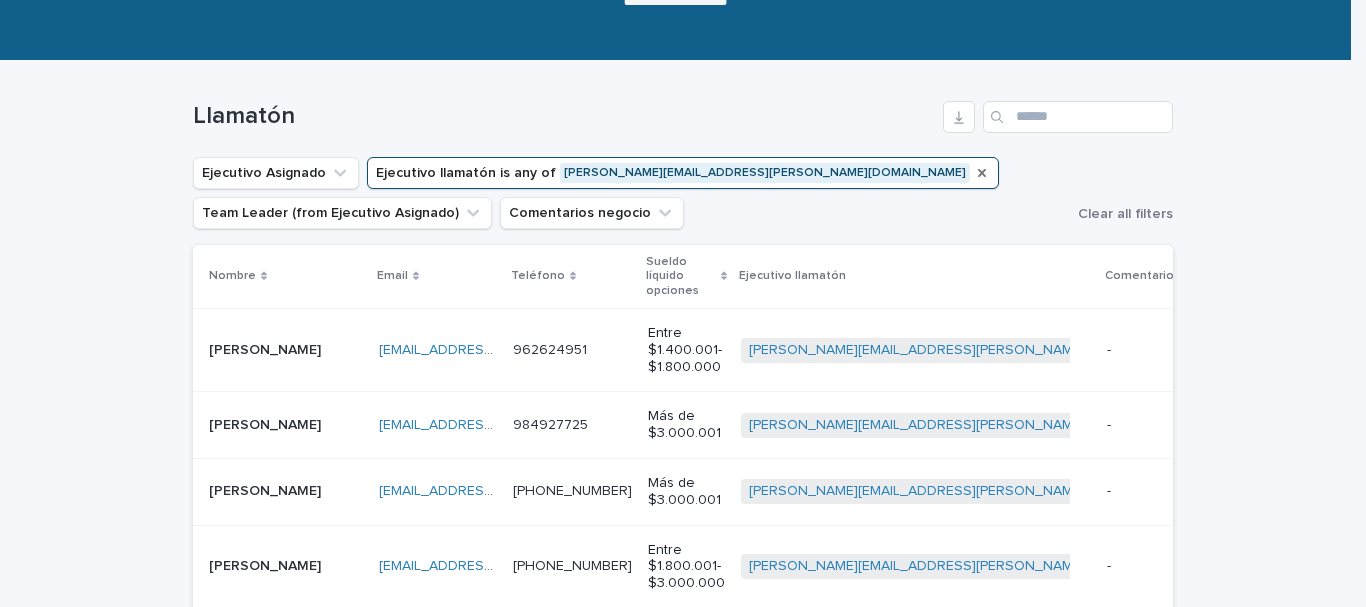 click 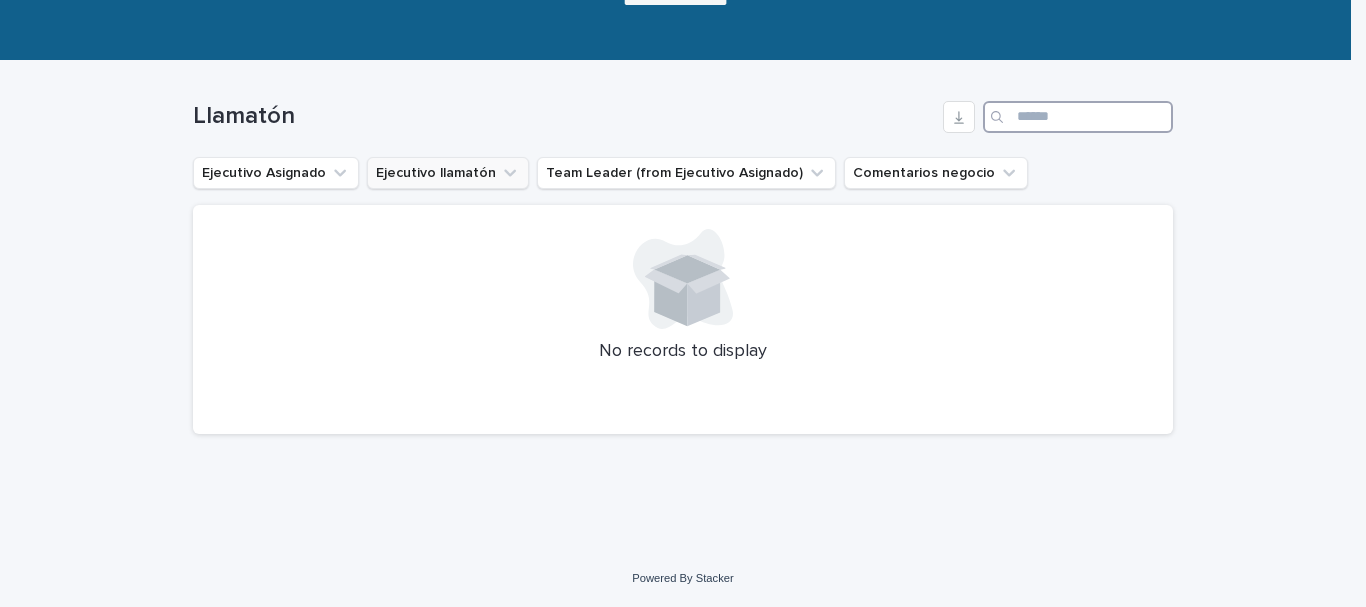 click at bounding box center (1078, 117) 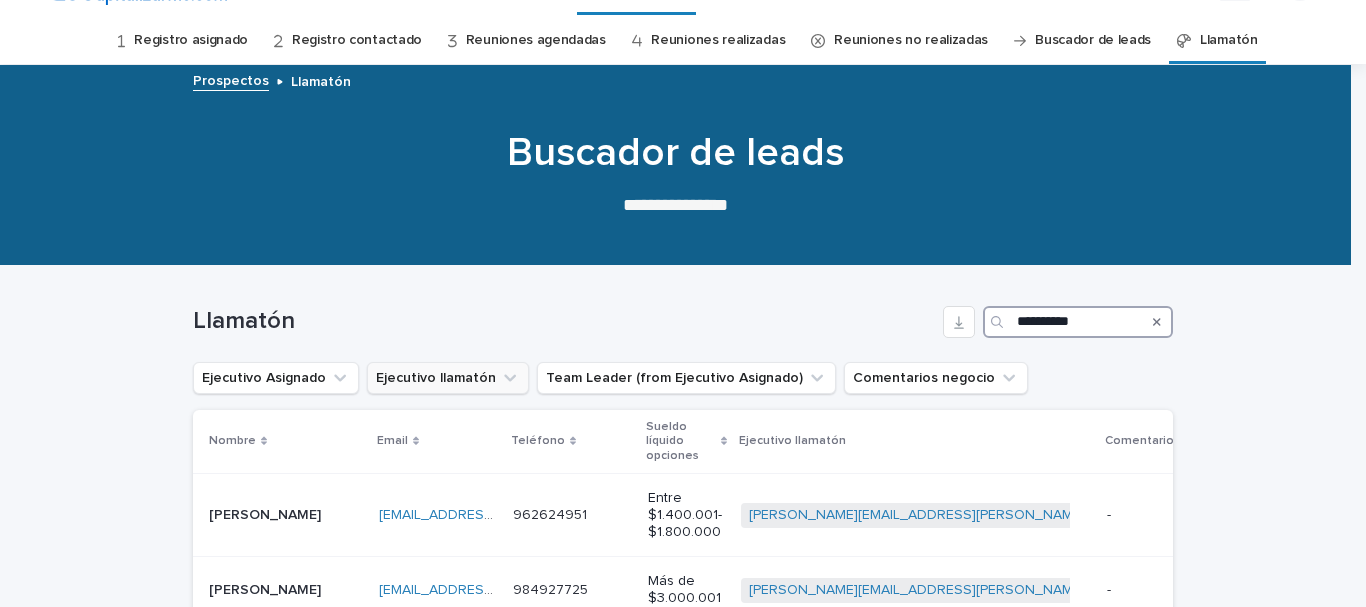 scroll, scrollTop: 239, scrollLeft: 0, axis: vertical 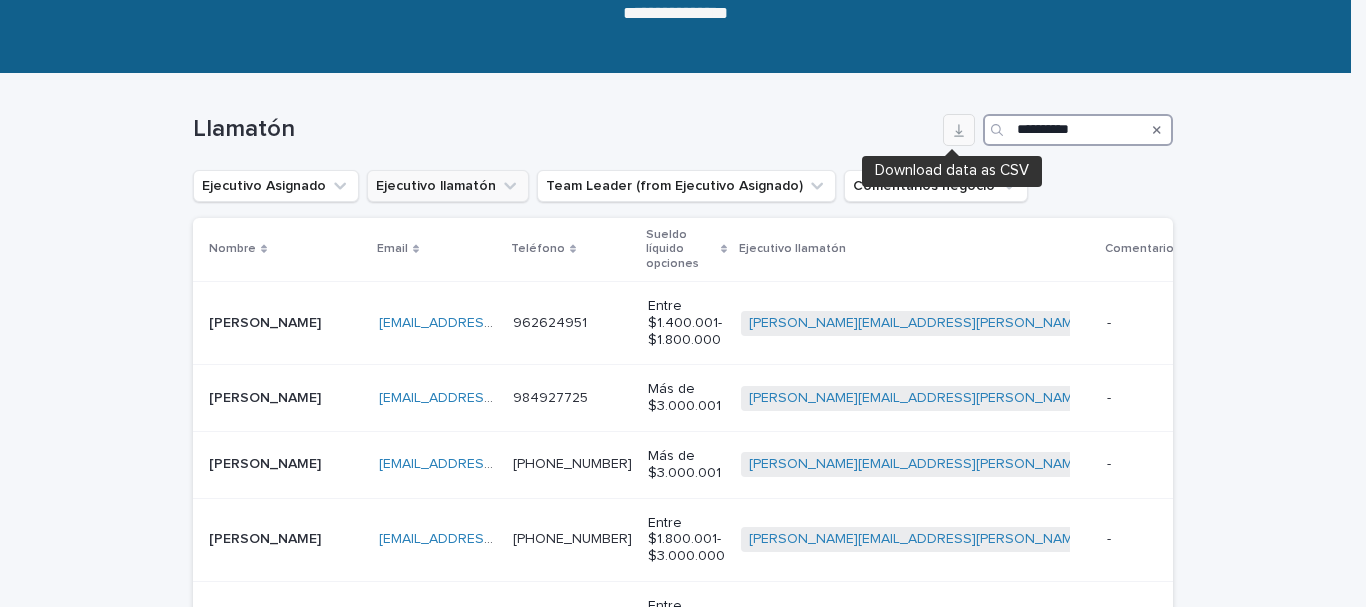 type on "**********" 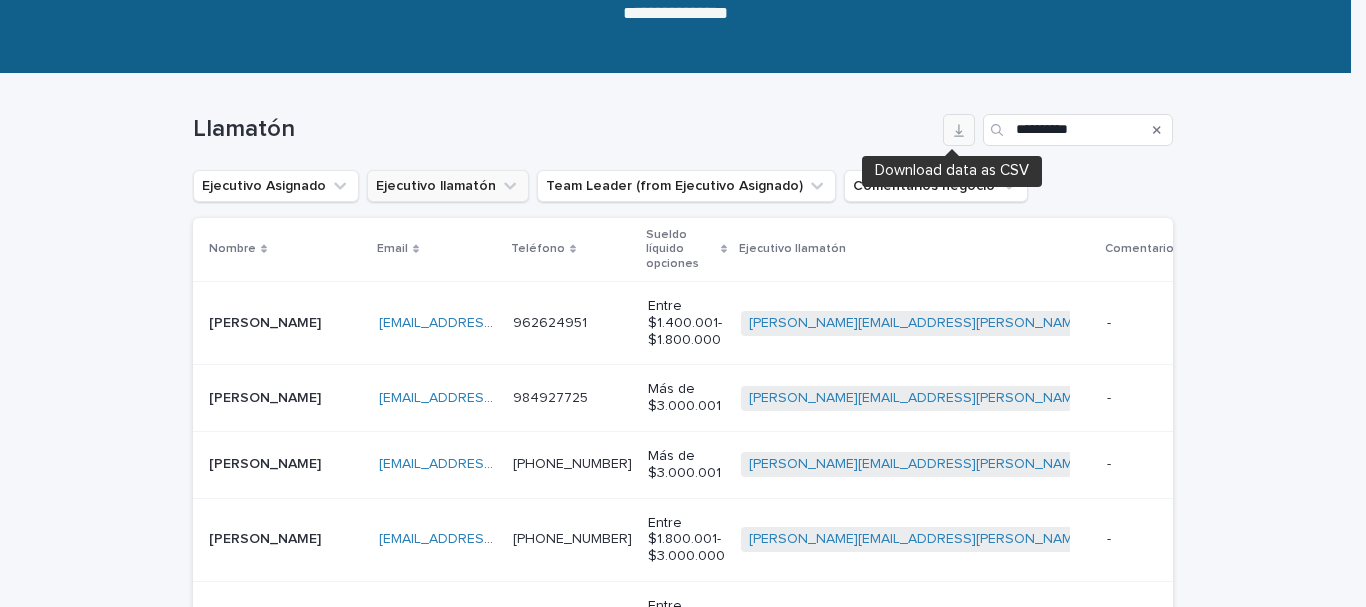 click 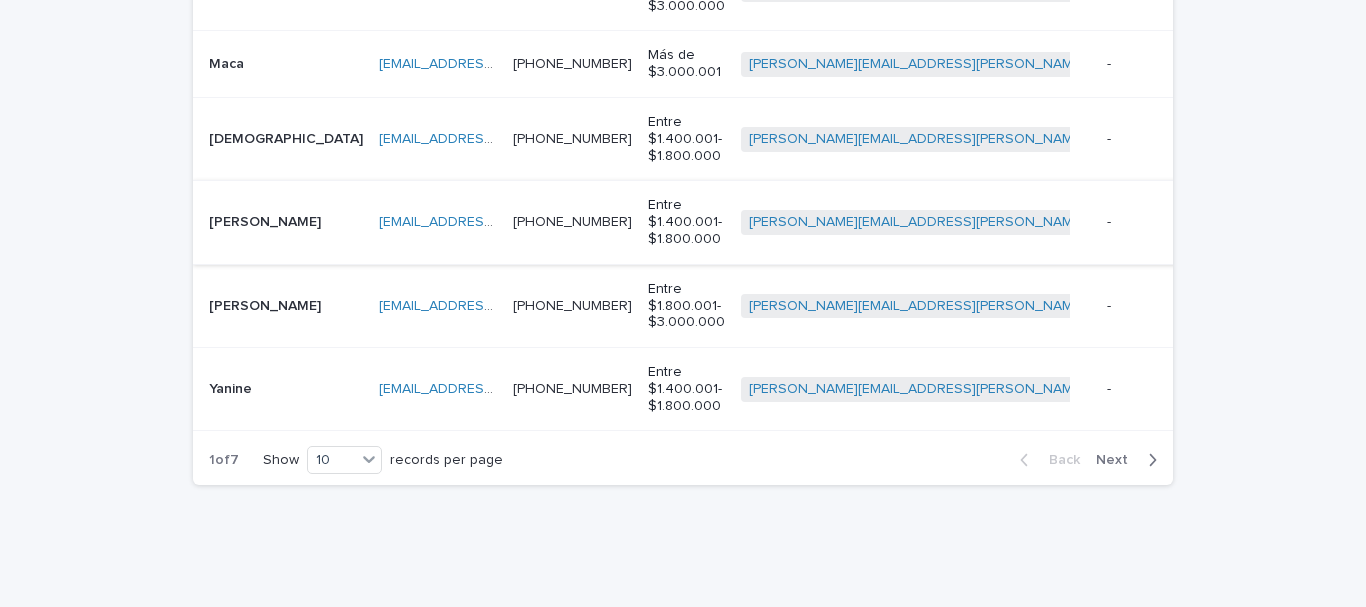 scroll, scrollTop: 939, scrollLeft: 0, axis: vertical 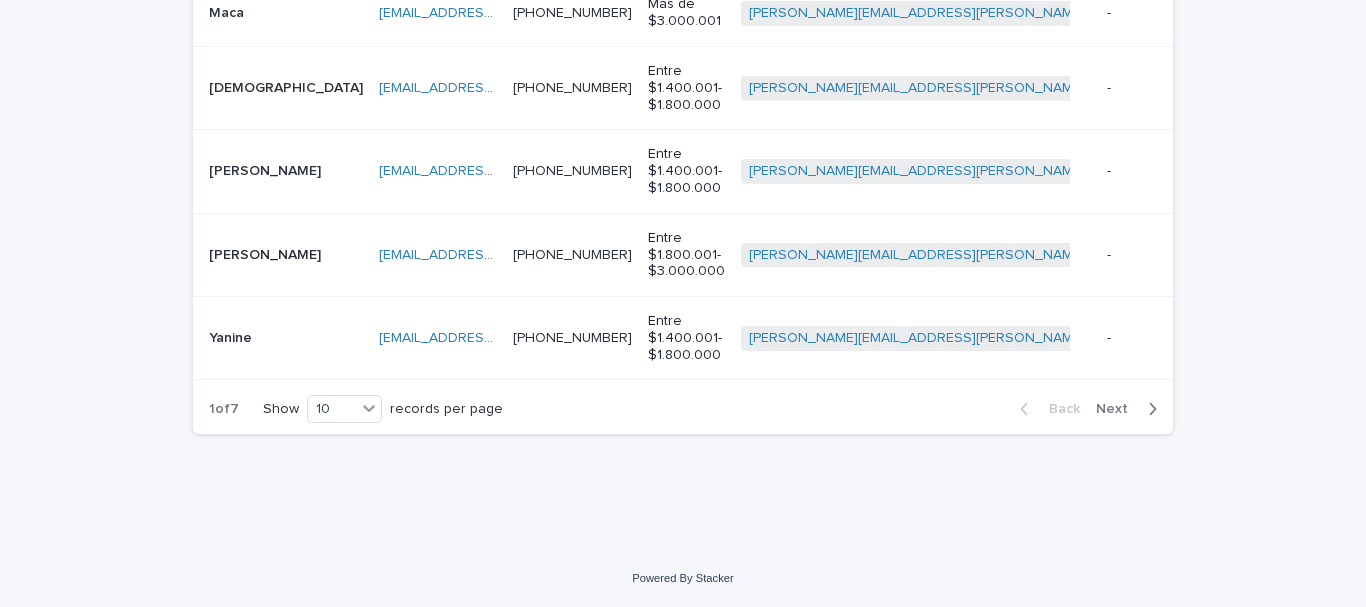 click on "Next" at bounding box center [1118, 409] 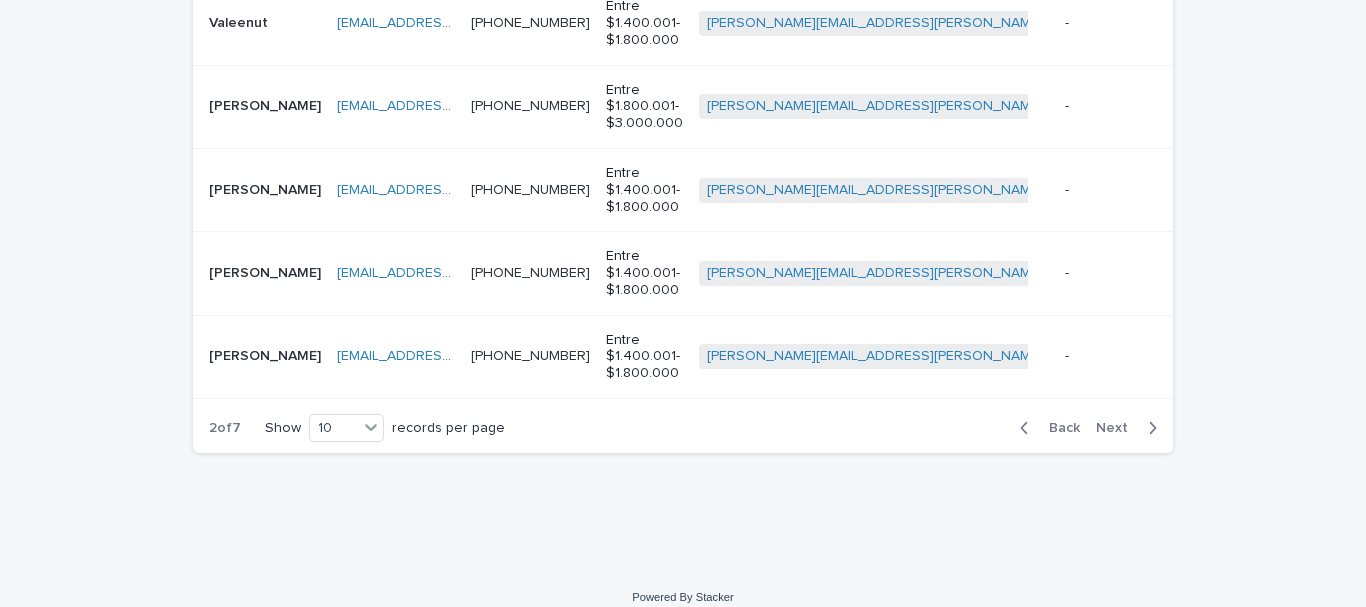 click on "Next" at bounding box center (1118, 428) 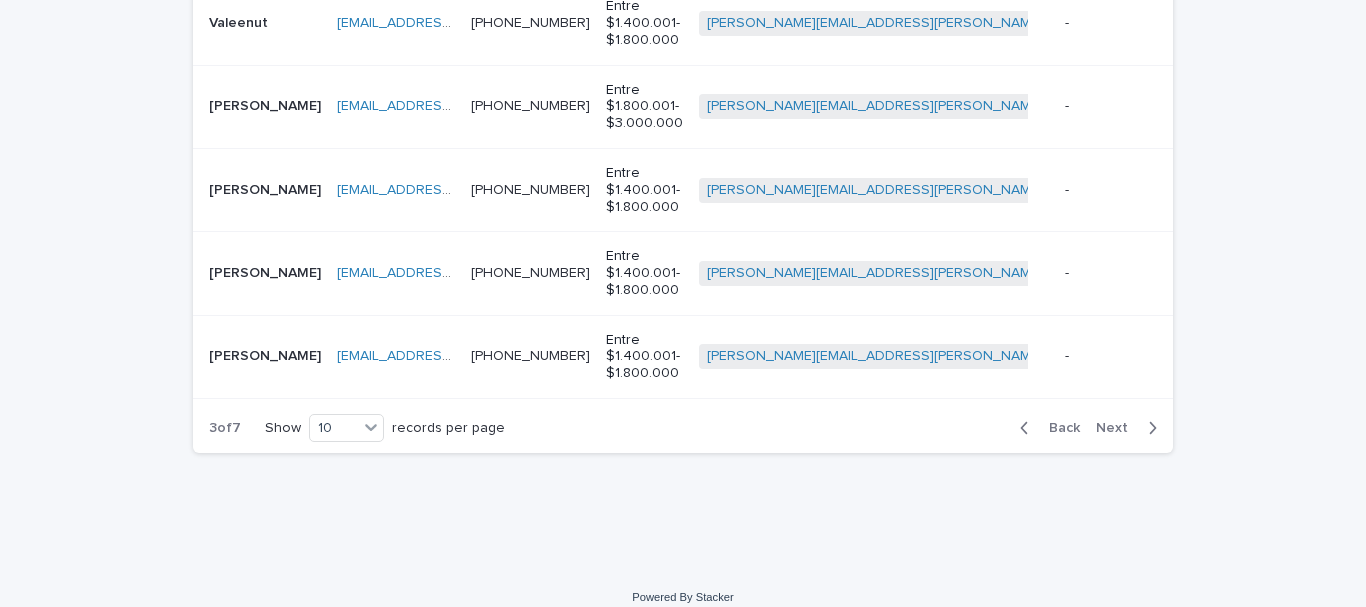 click on "Next" at bounding box center [1118, 428] 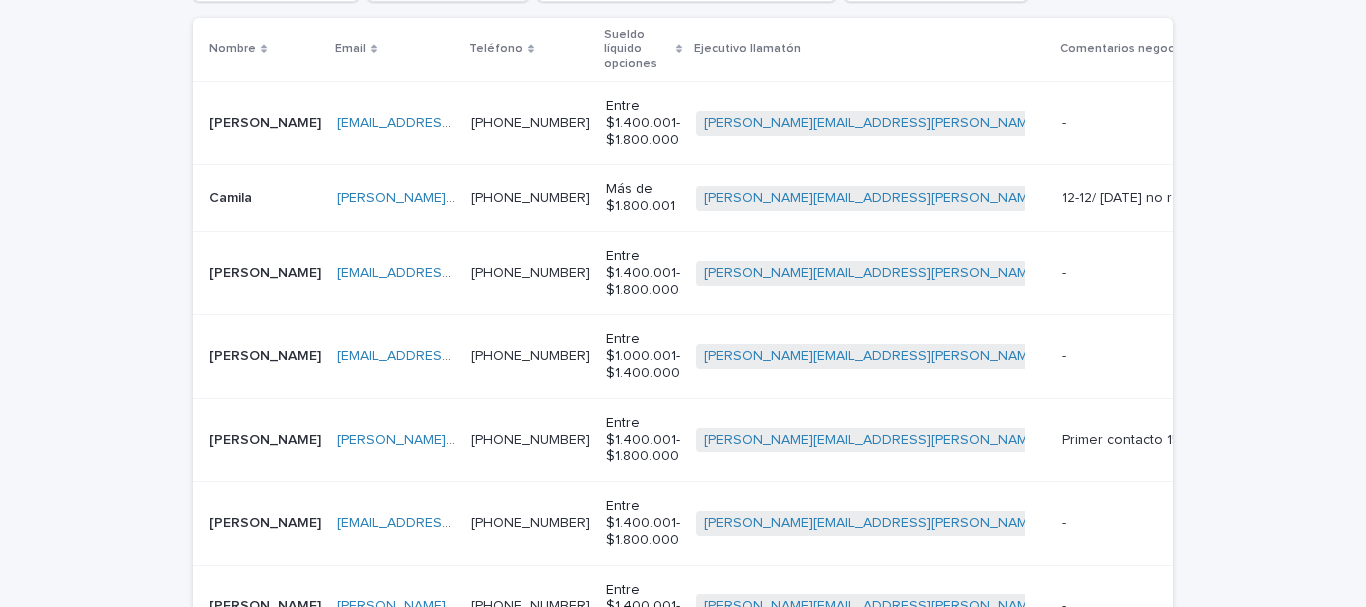 scroll, scrollTop: 613, scrollLeft: 0, axis: vertical 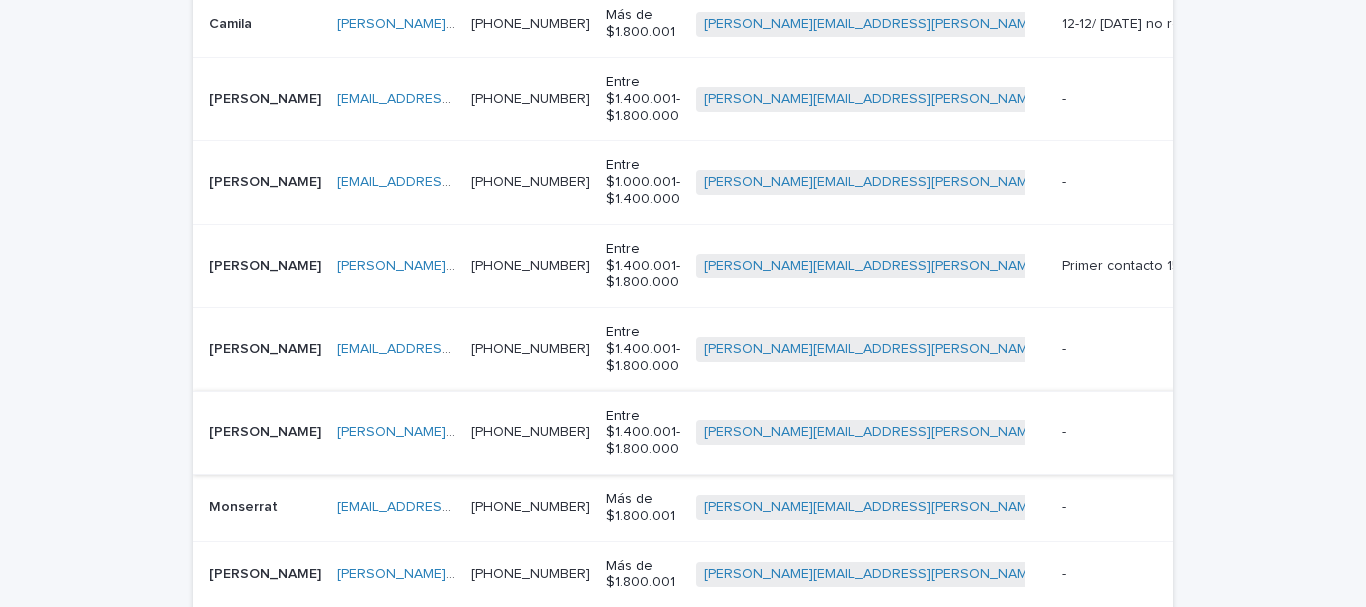 click on "[PERSON_NAME][EMAIL_ADDRESS][PERSON_NAME][DOMAIN_NAME]" at bounding box center (559, 432) 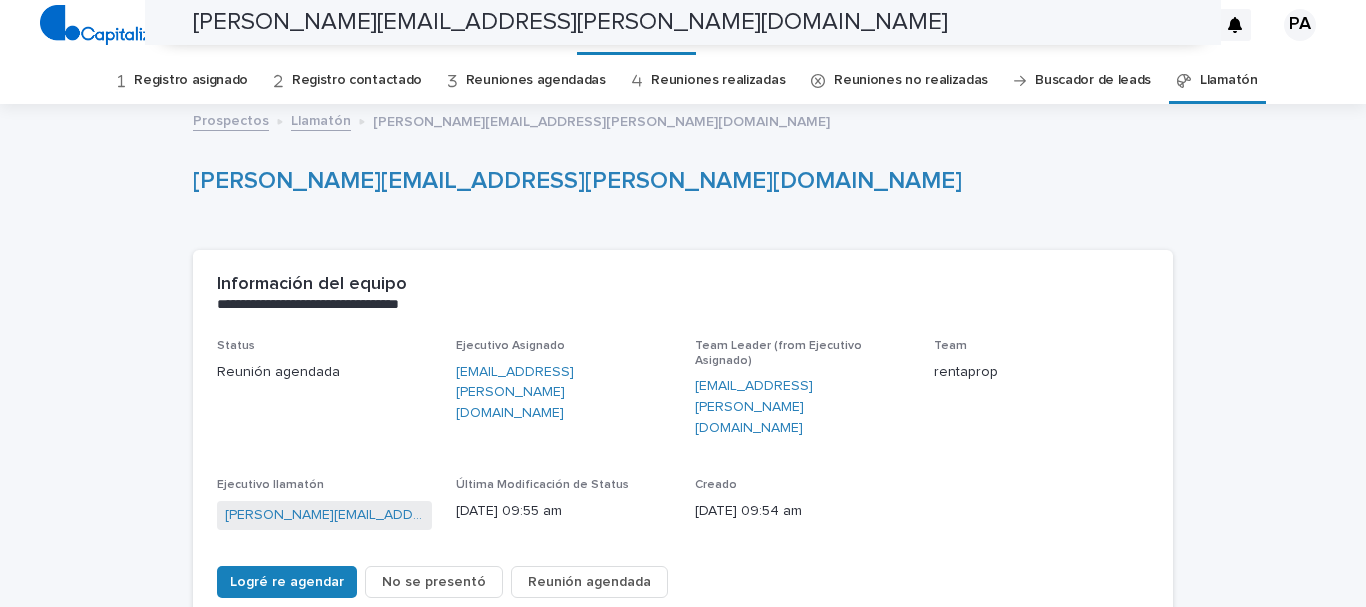 scroll, scrollTop: 0, scrollLeft: 0, axis: both 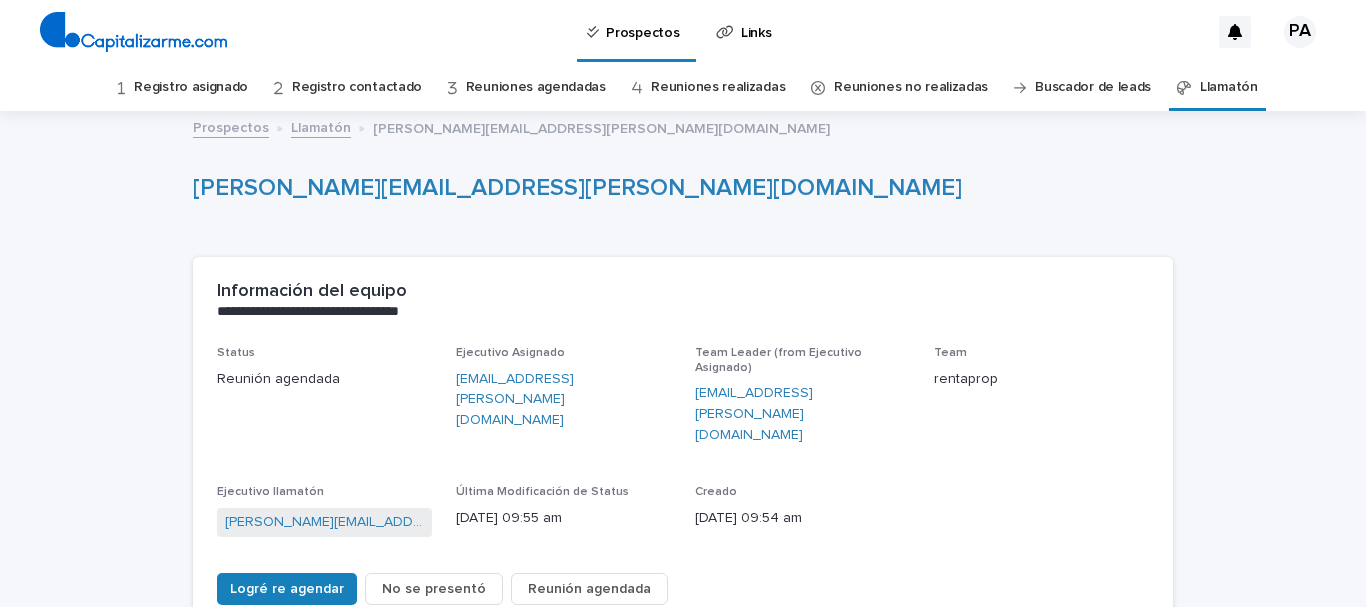 click on "Llamatón" at bounding box center (1229, 87) 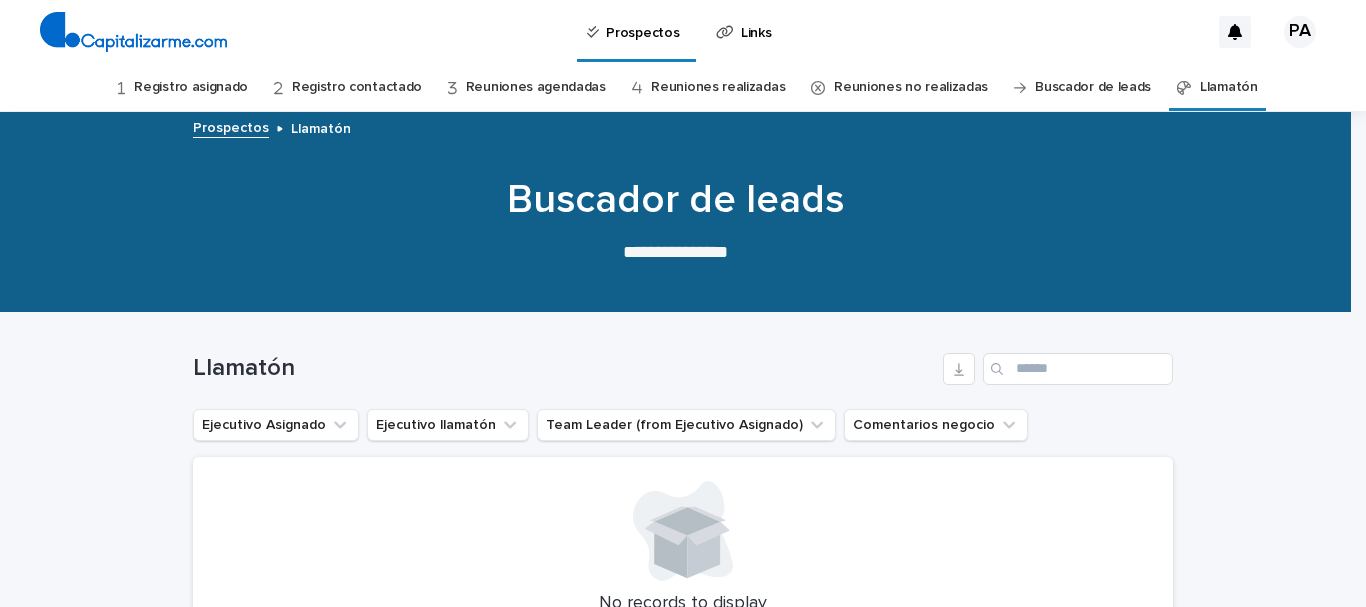 click at bounding box center [999, 369] 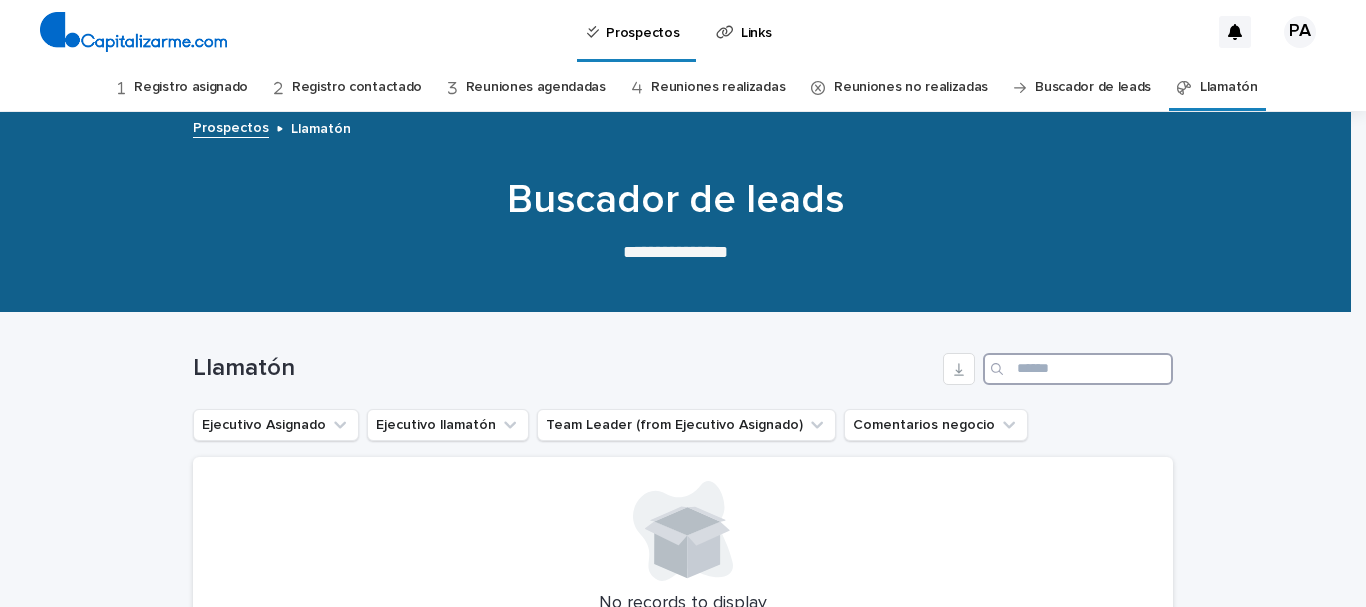 click at bounding box center [1078, 369] 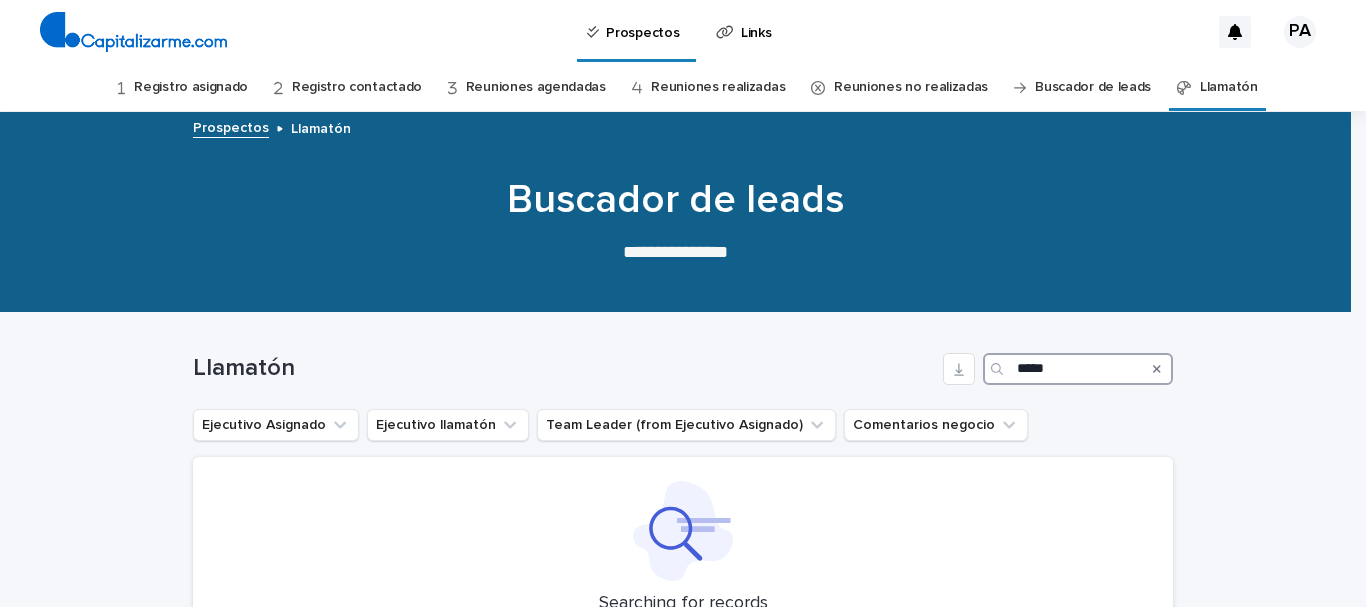 type on "******" 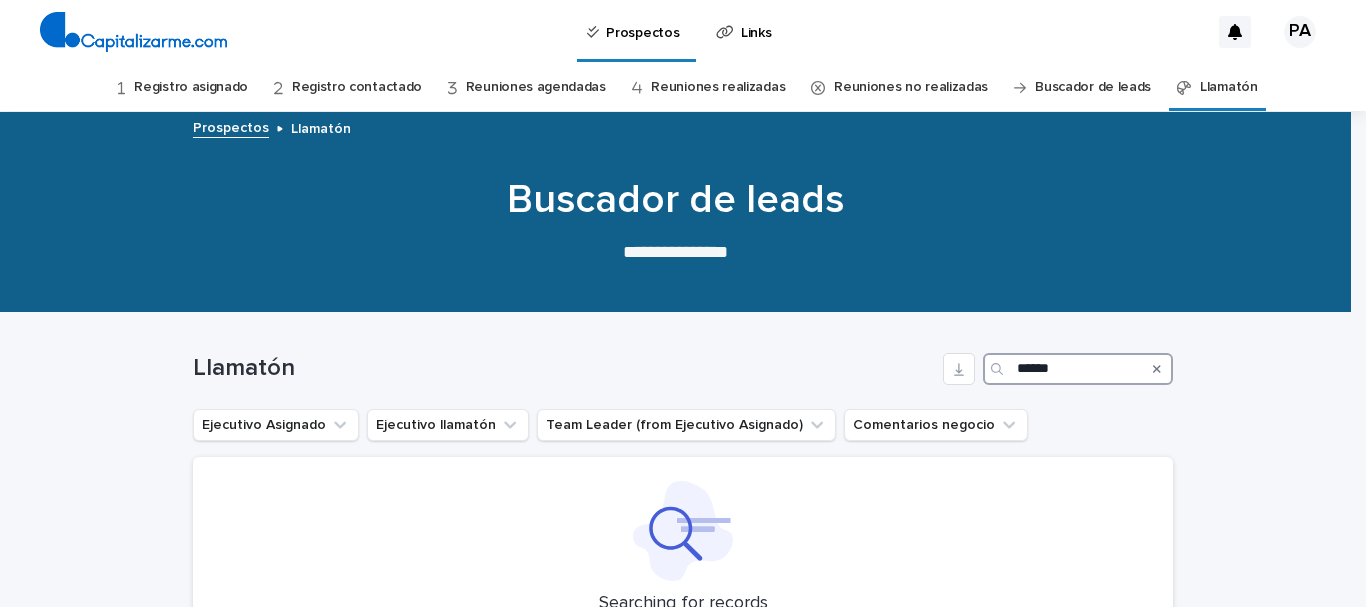 scroll, scrollTop: 100, scrollLeft: 0, axis: vertical 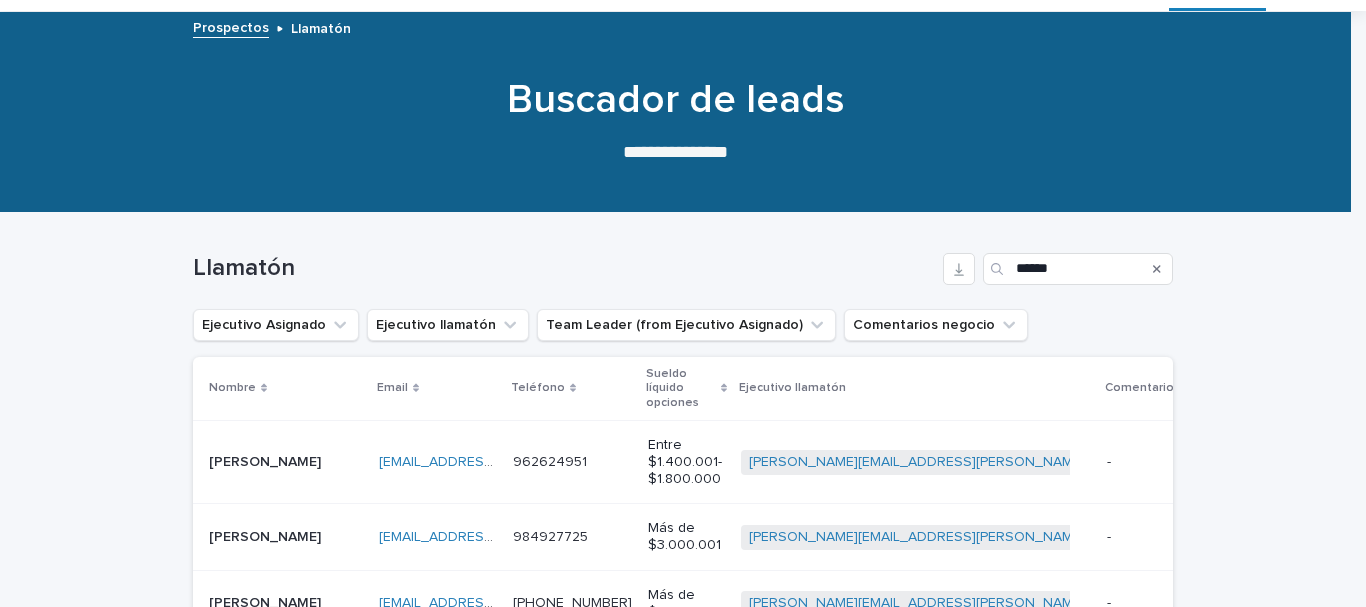 click on "[EMAIL_ADDRESS][DOMAIN_NAME] [EMAIL_ADDRESS][DOMAIN_NAME]" at bounding box center (438, 462) 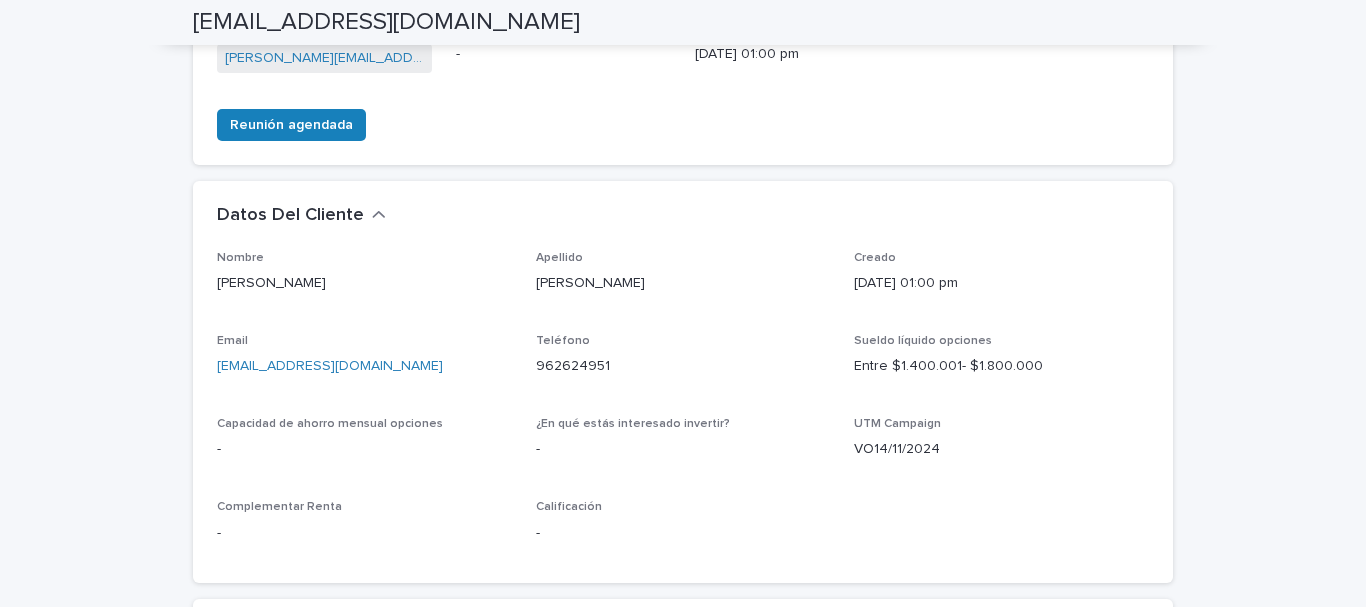 scroll, scrollTop: 0, scrollLeft: 0, axis: both 